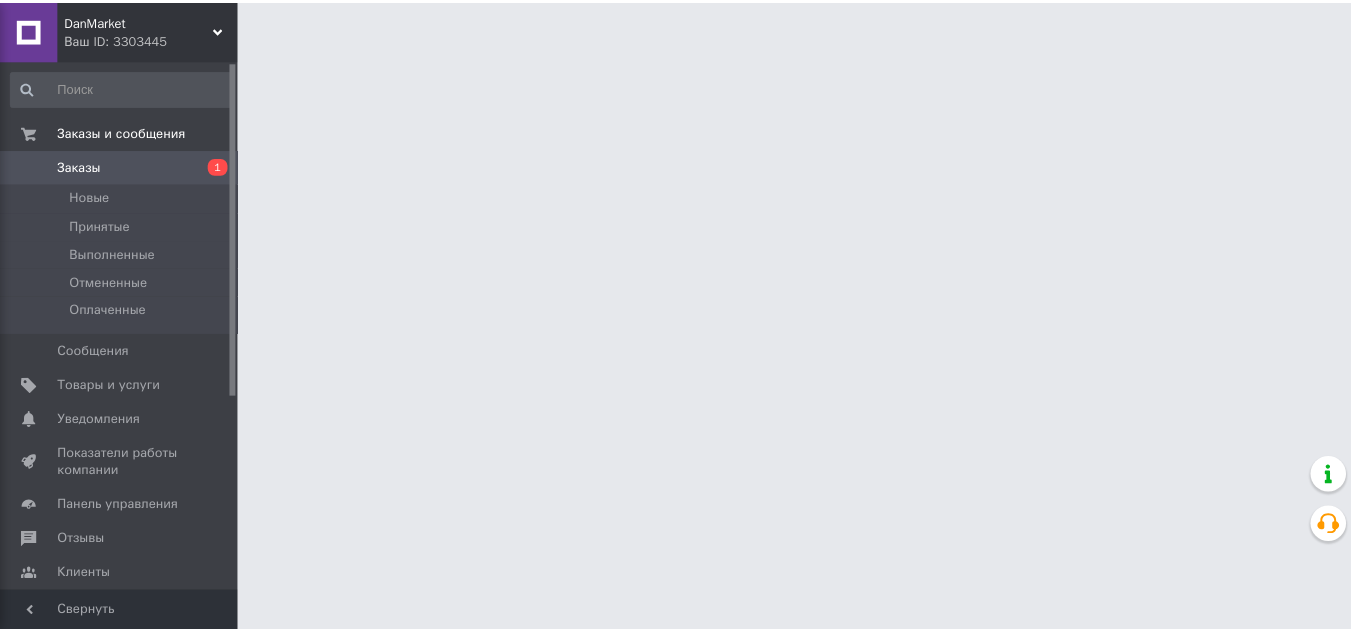 scroll, scrollTop: 0, scrollLeft: 0, axis: both 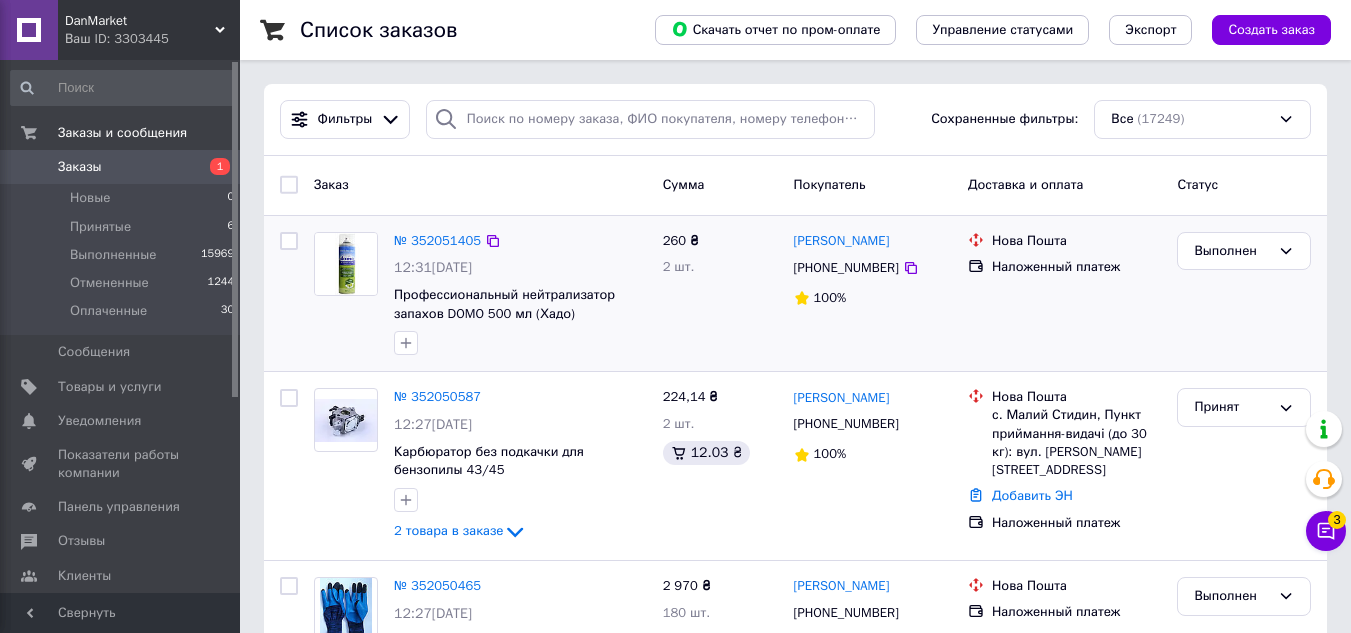 click at bounding box center [289, 241] 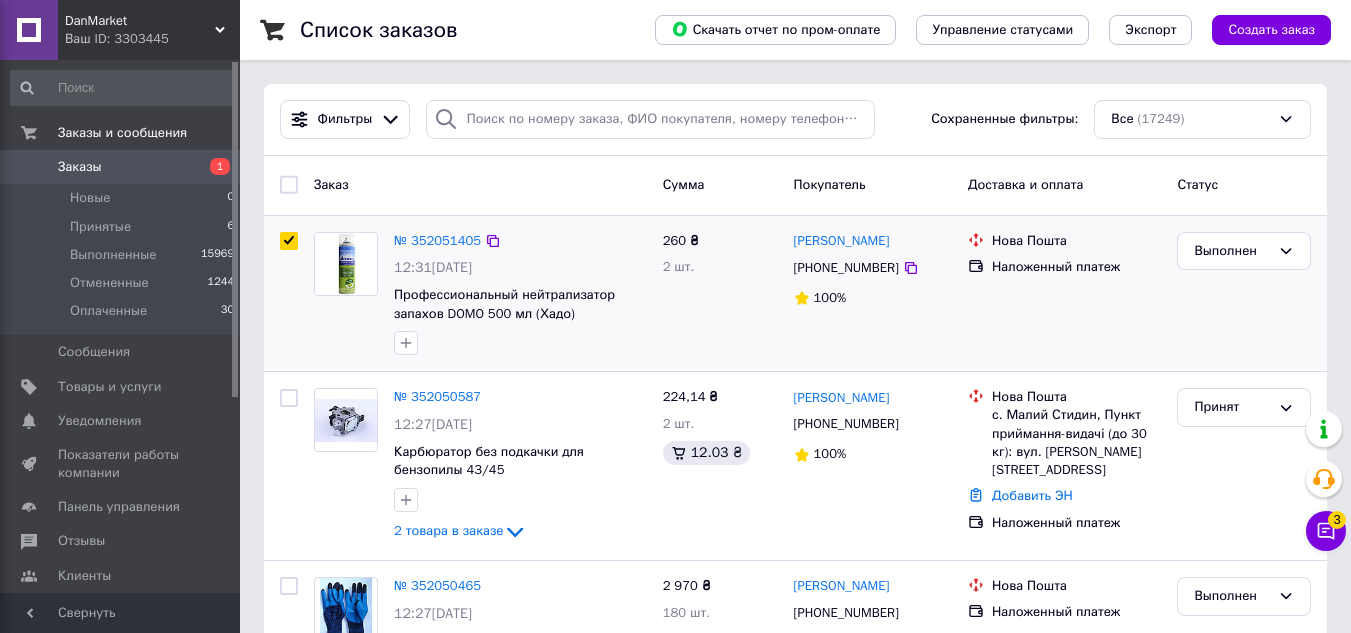 checkbox on "true" 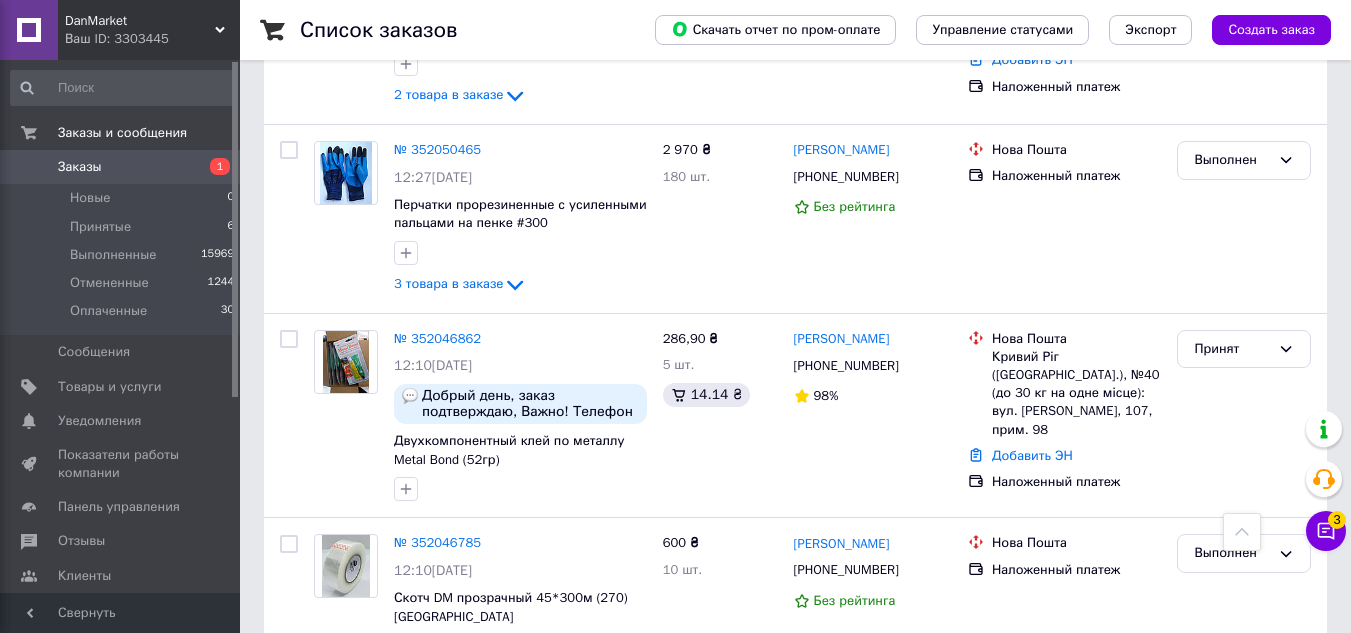 scroll, scrollTop: 440, scrollLeft: 0, axis: vertical 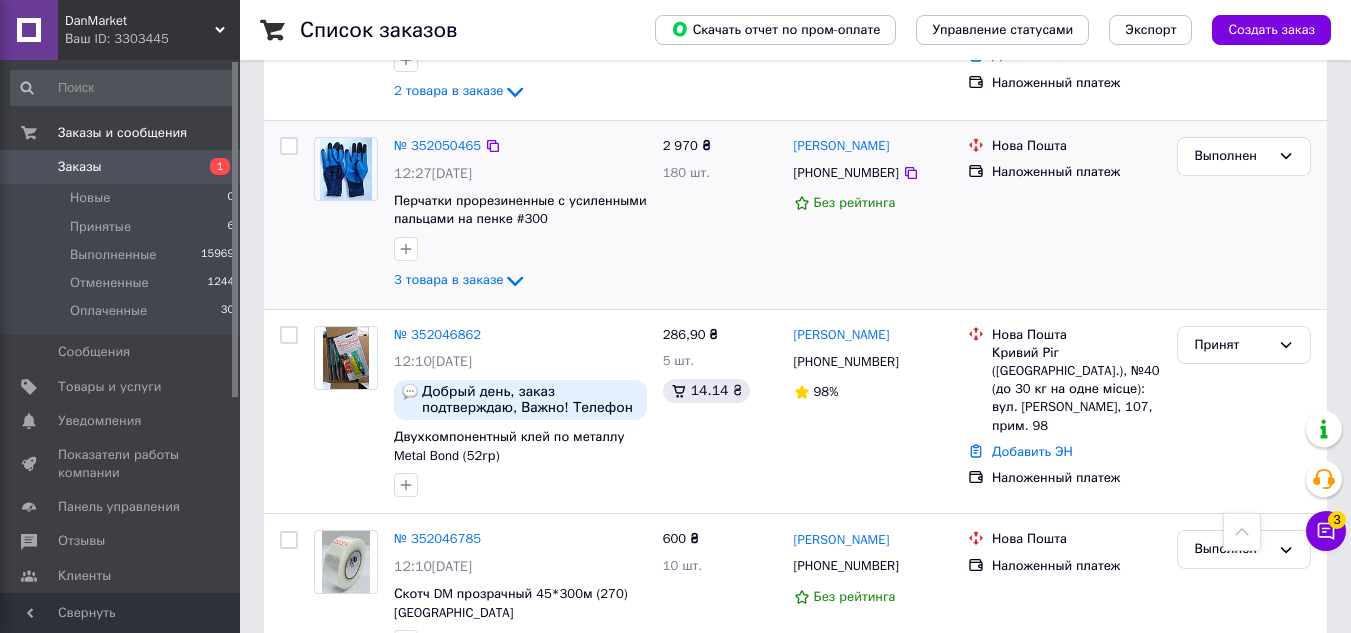 click at bounding box center (289, 146) 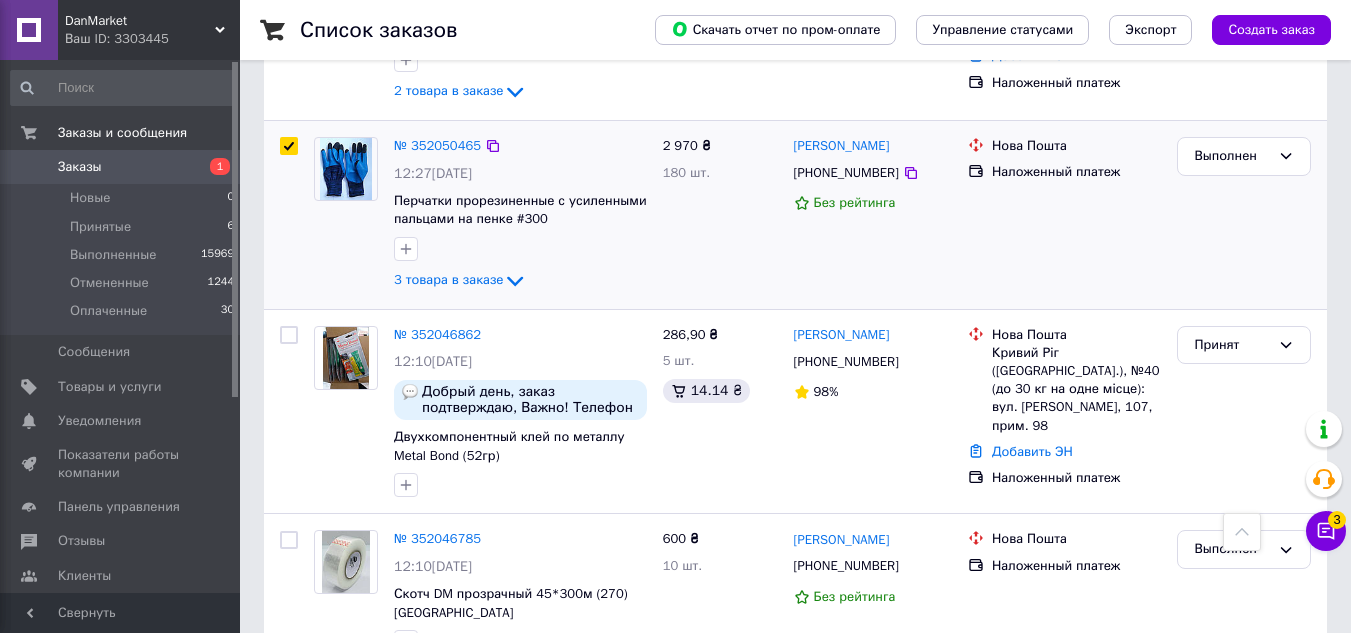 checkbox on "true" 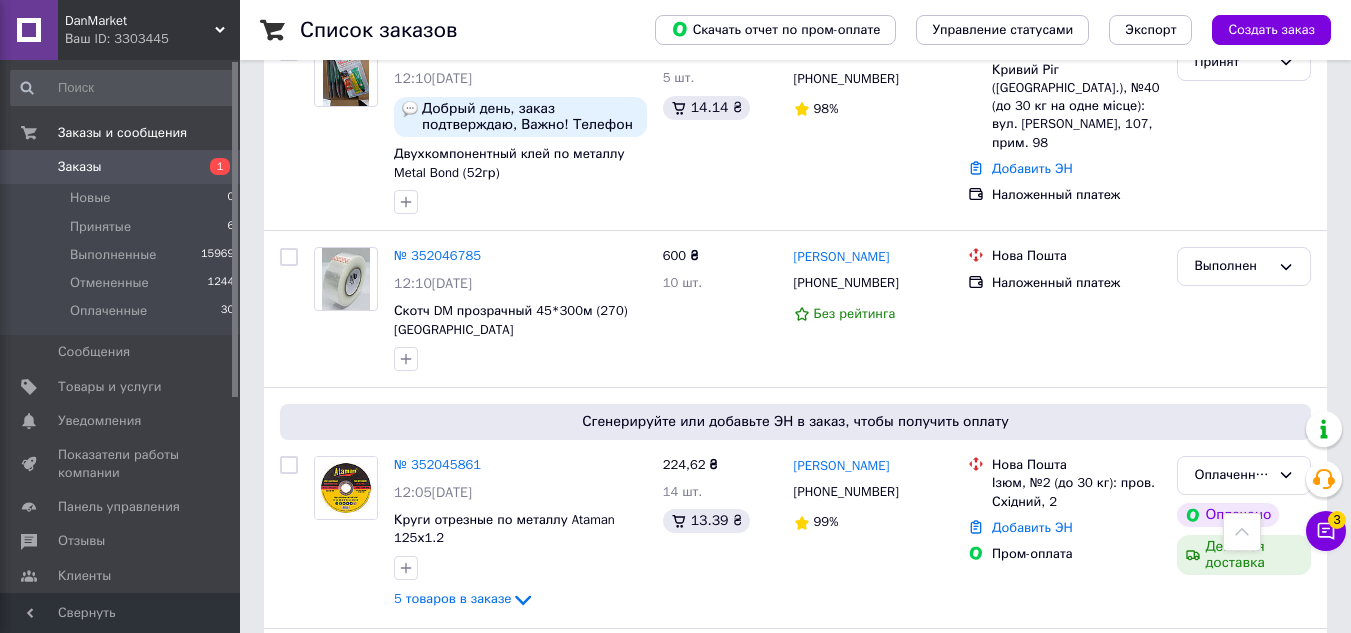 scroll, scrollTop: 760, scrollLeft: 0, axis: vertical 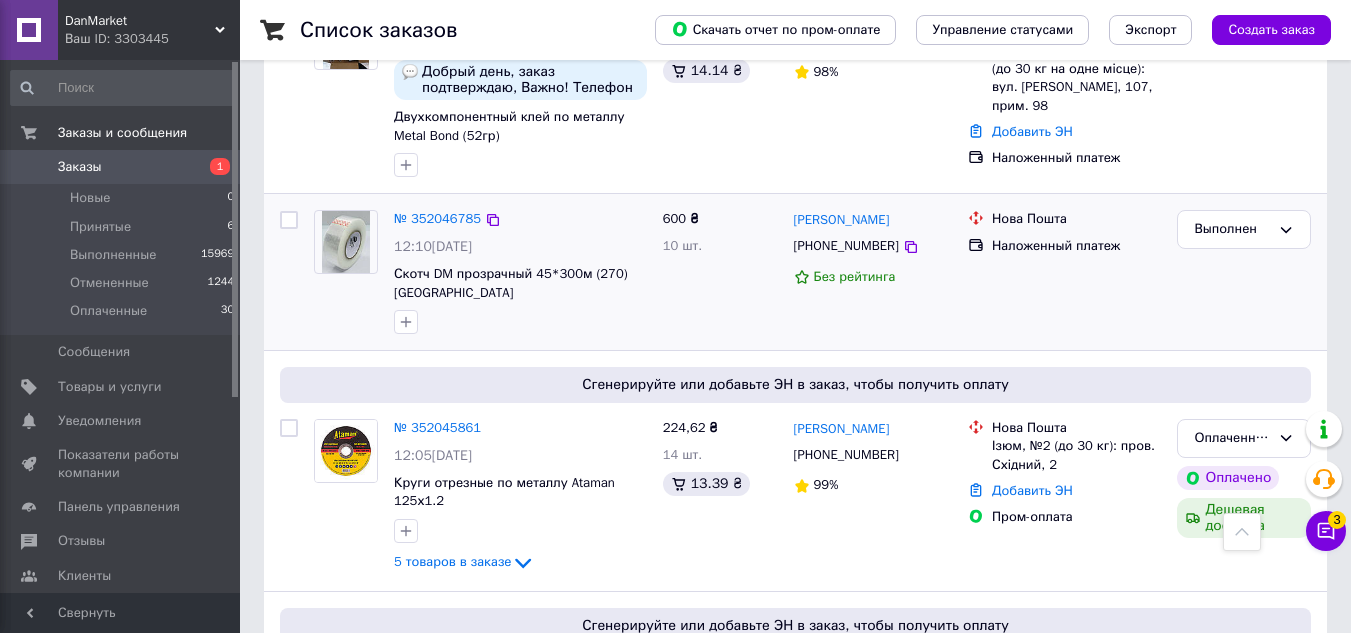 click at bounding box center (289, 220) 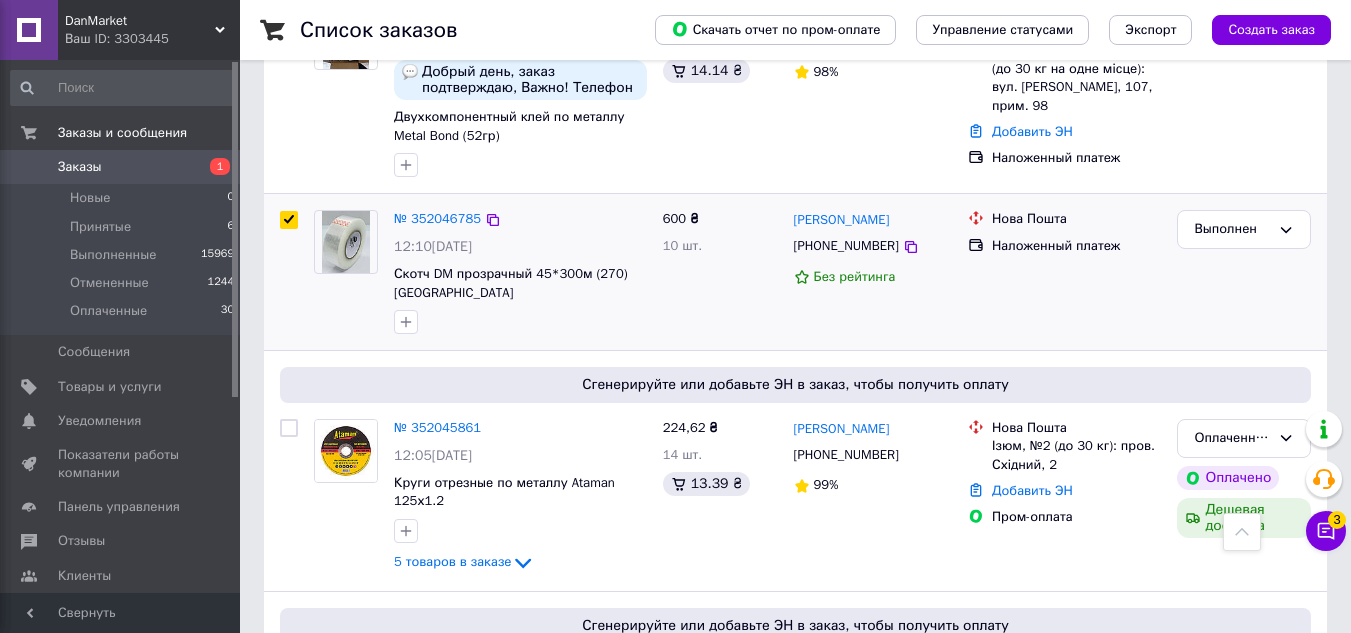 checkbox on "true" 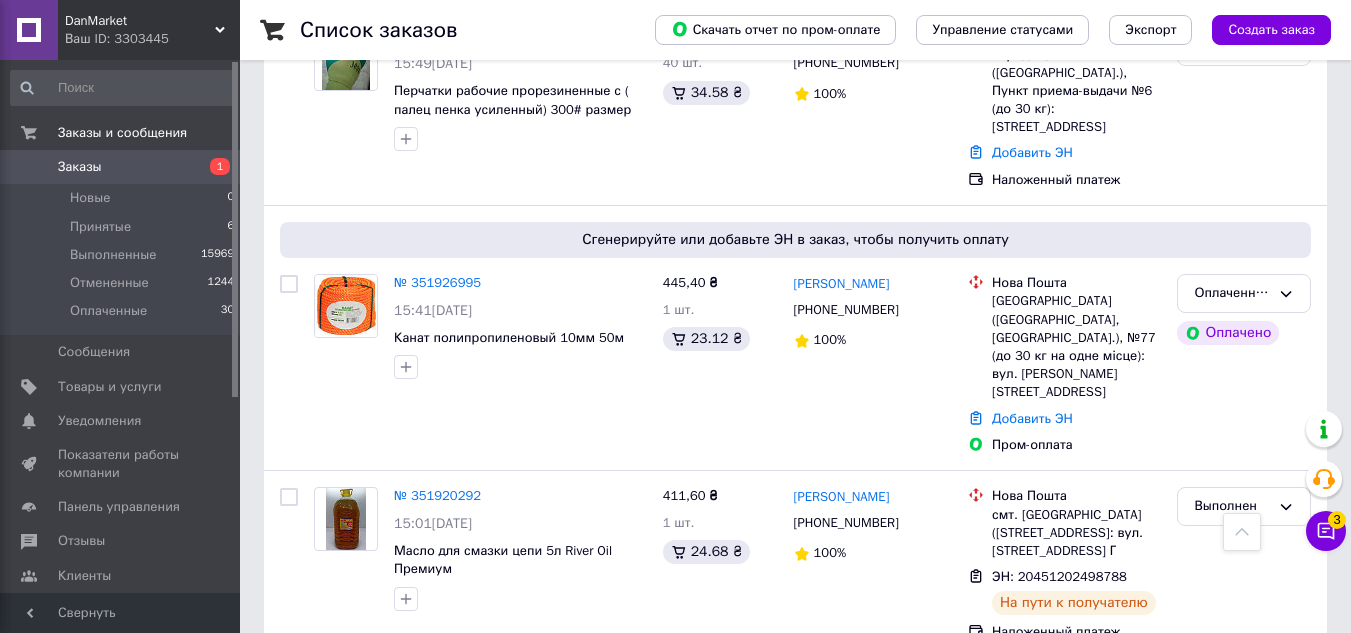 scroll, scrollTop: 7240, scrollLeft: 0, axis: vertical 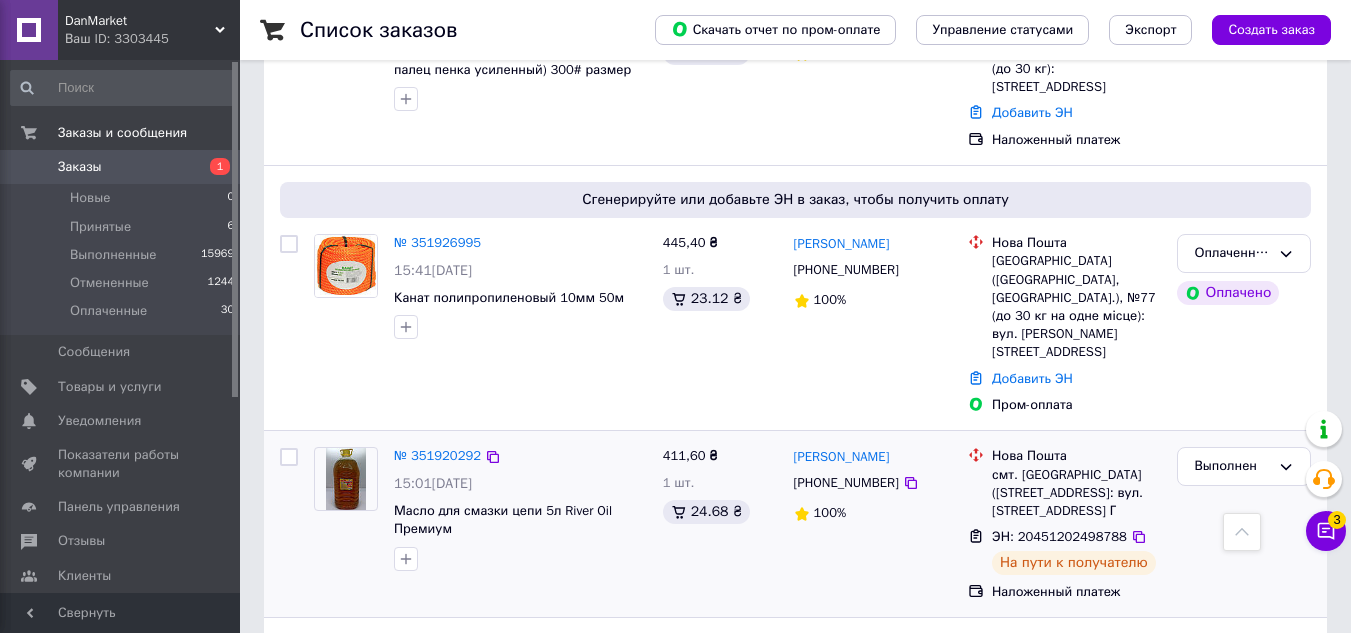 click at bounding box center [289, 457] 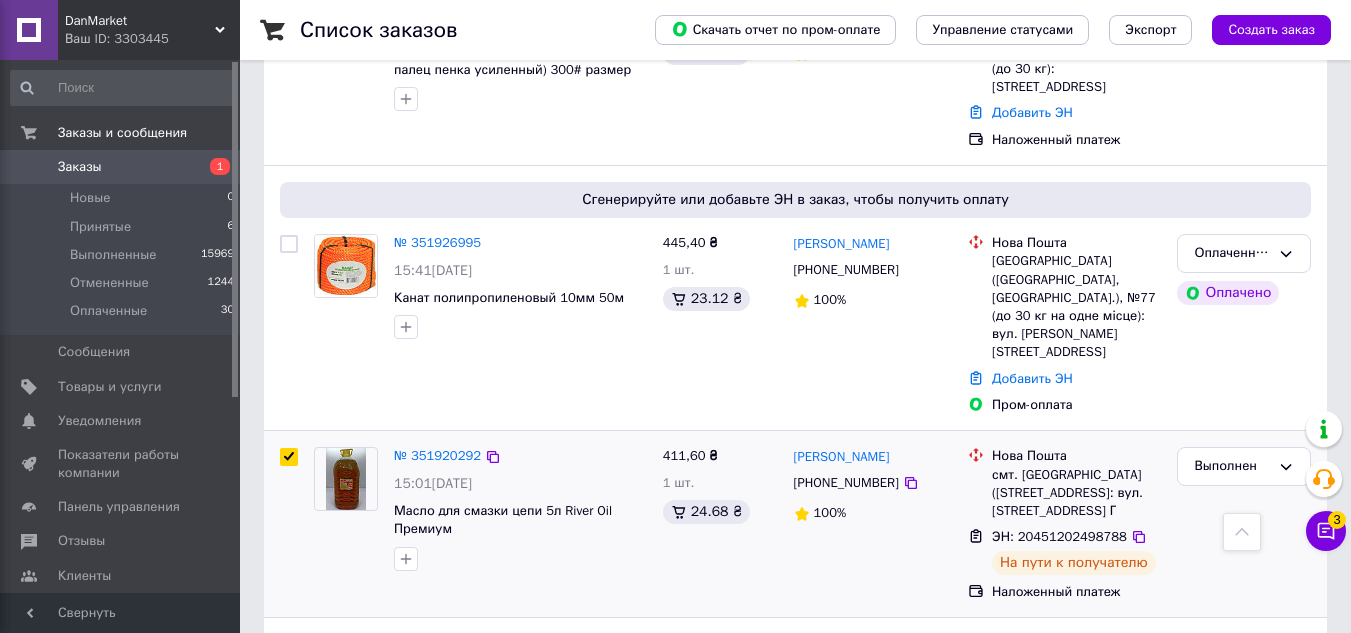 checkbox on "true" 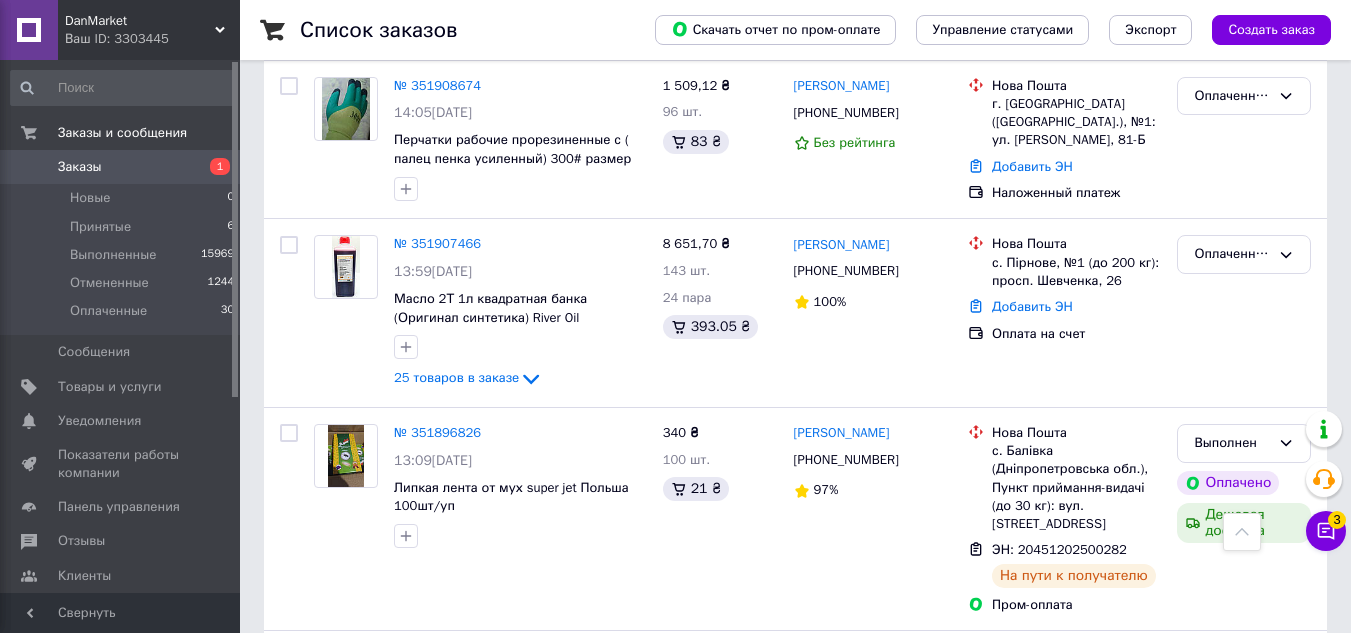 scroll, scrollTop: 7800, scrollLeft: 0, axis: vertical 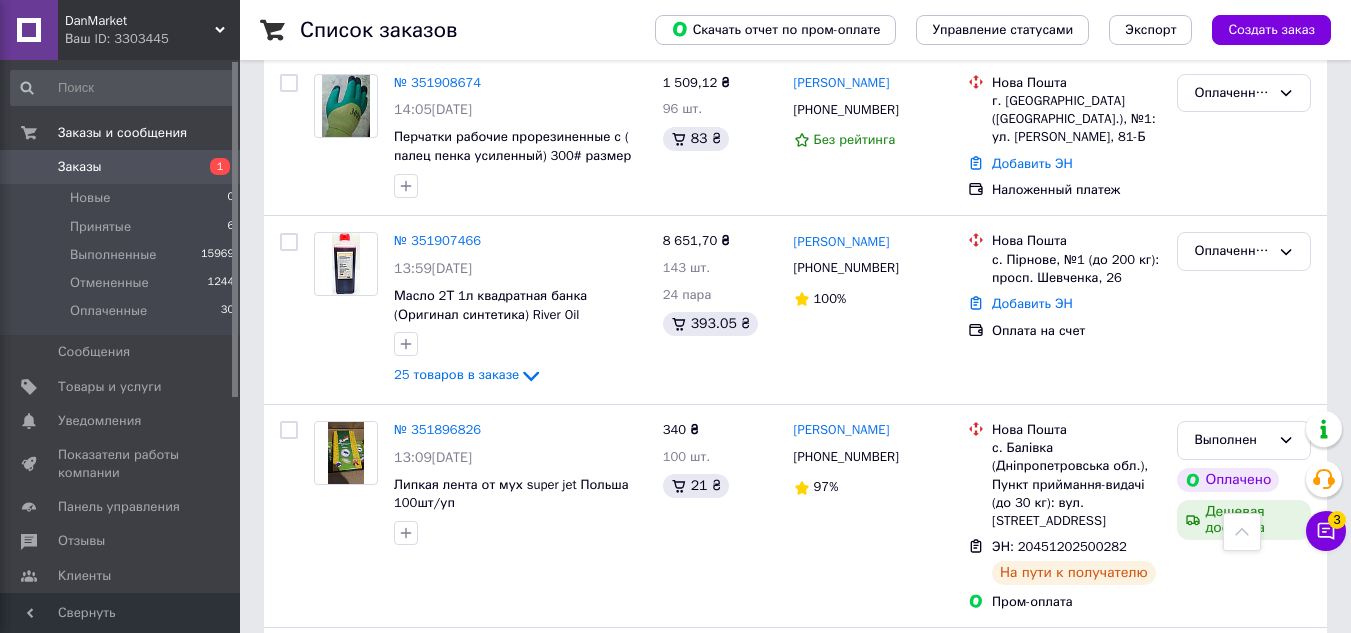 click at bounding box center [289, 430] 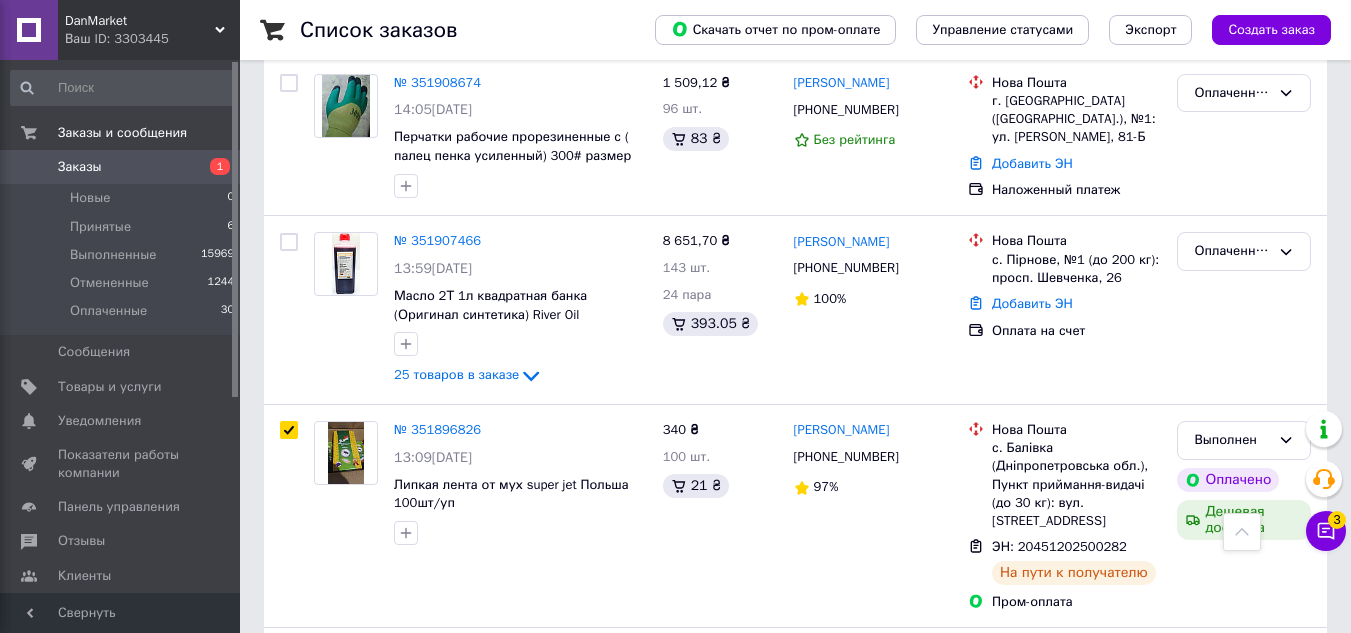 checkbox on "true" 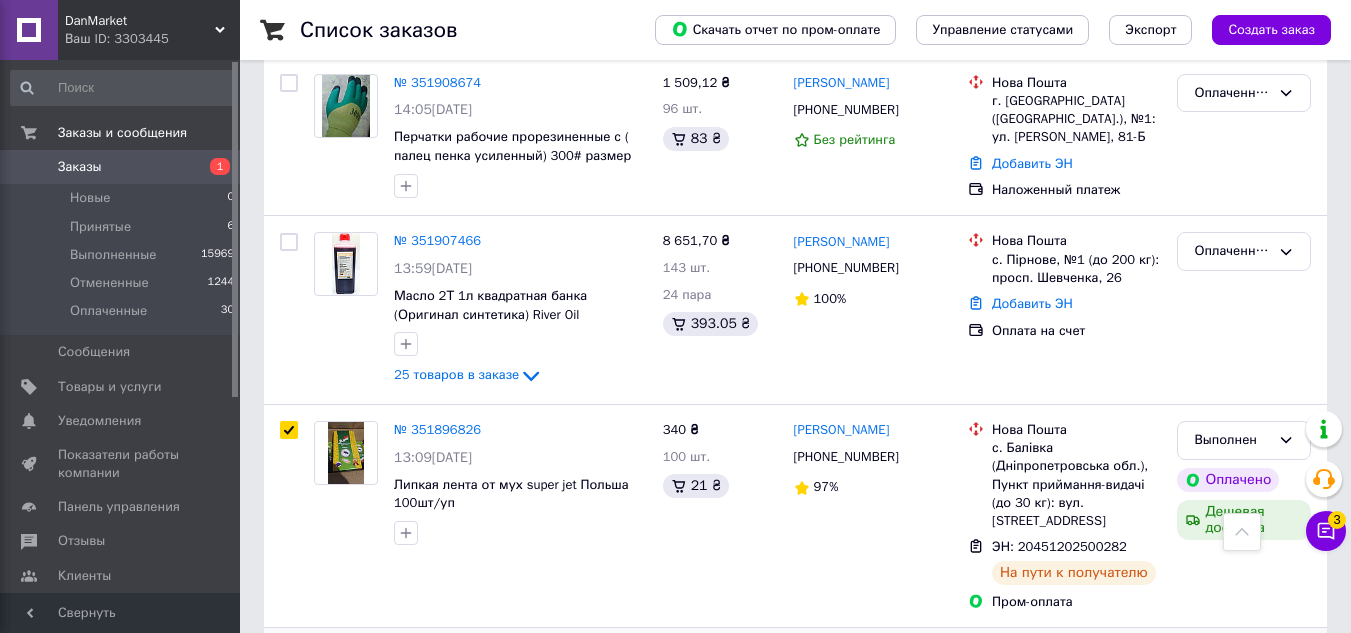 click at bounding box center (289, 653) 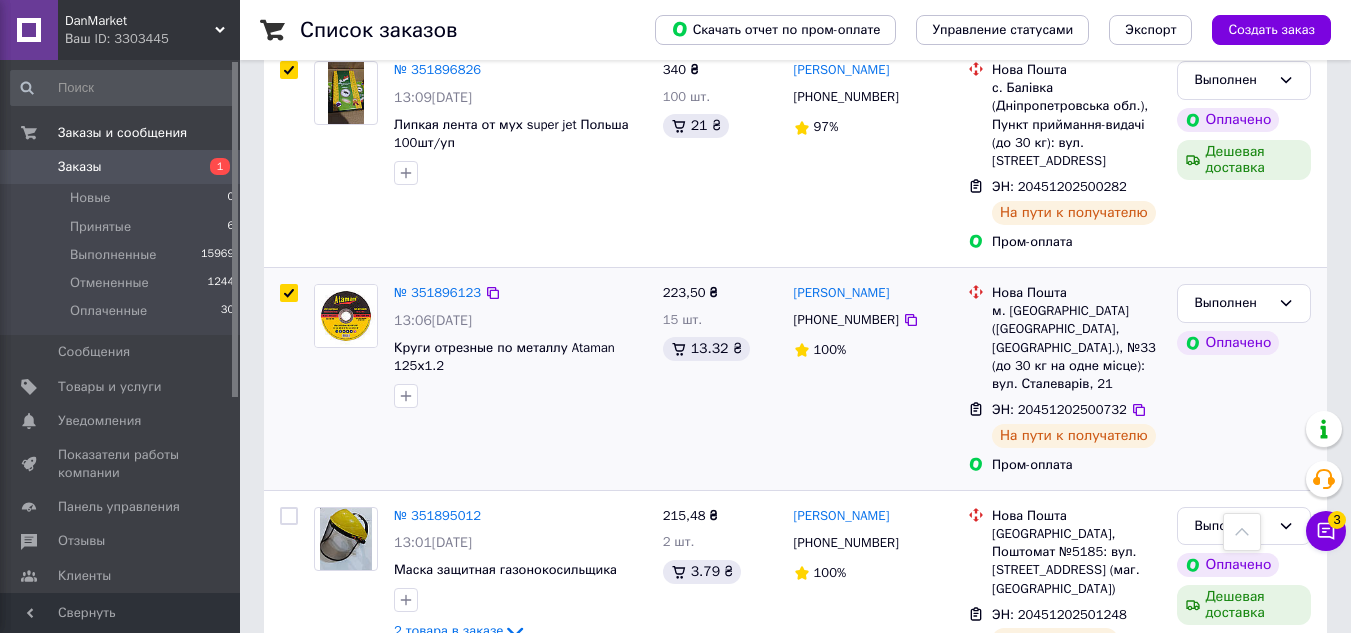 scroll, scrollTop: 8200, scrollLeft: 0, axis: vertical 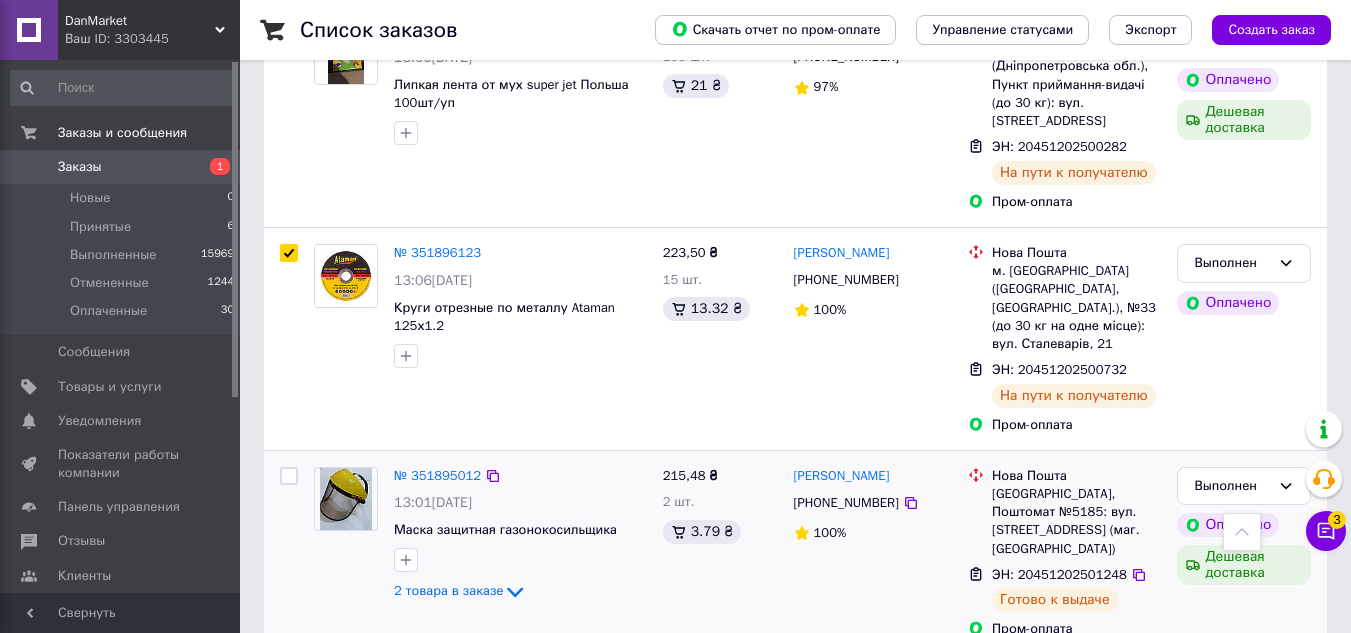 click at bounding box center [289, 476] 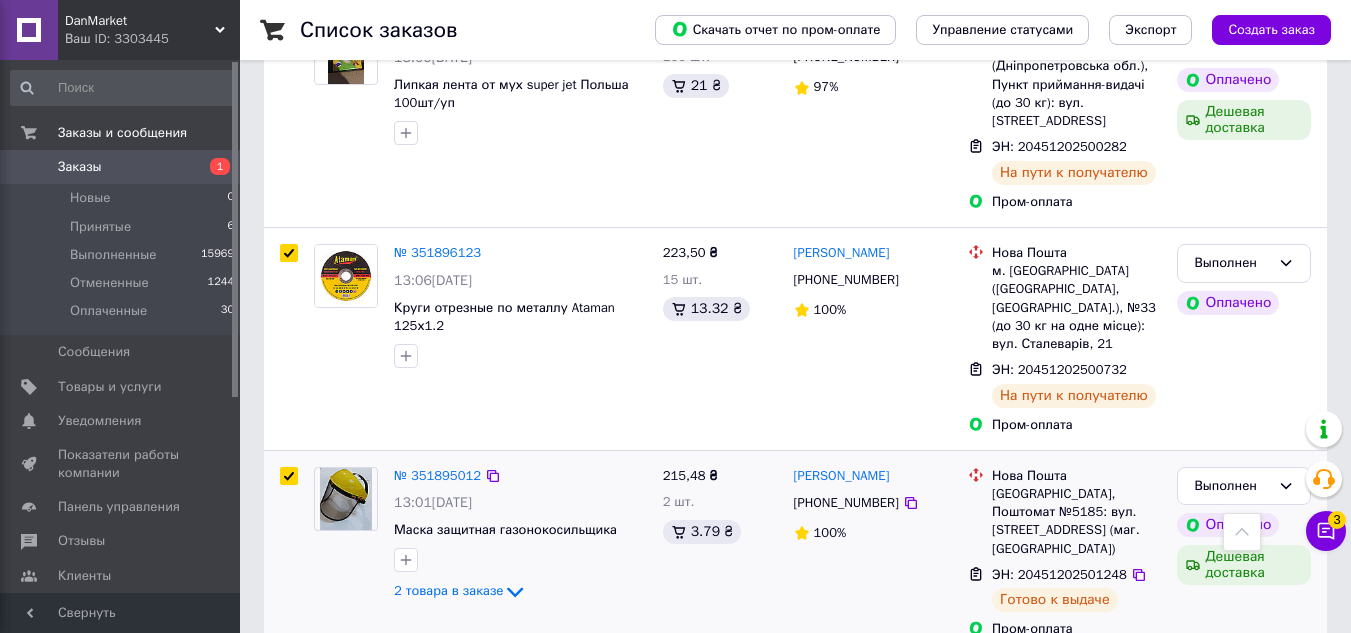 checkbox on "true" 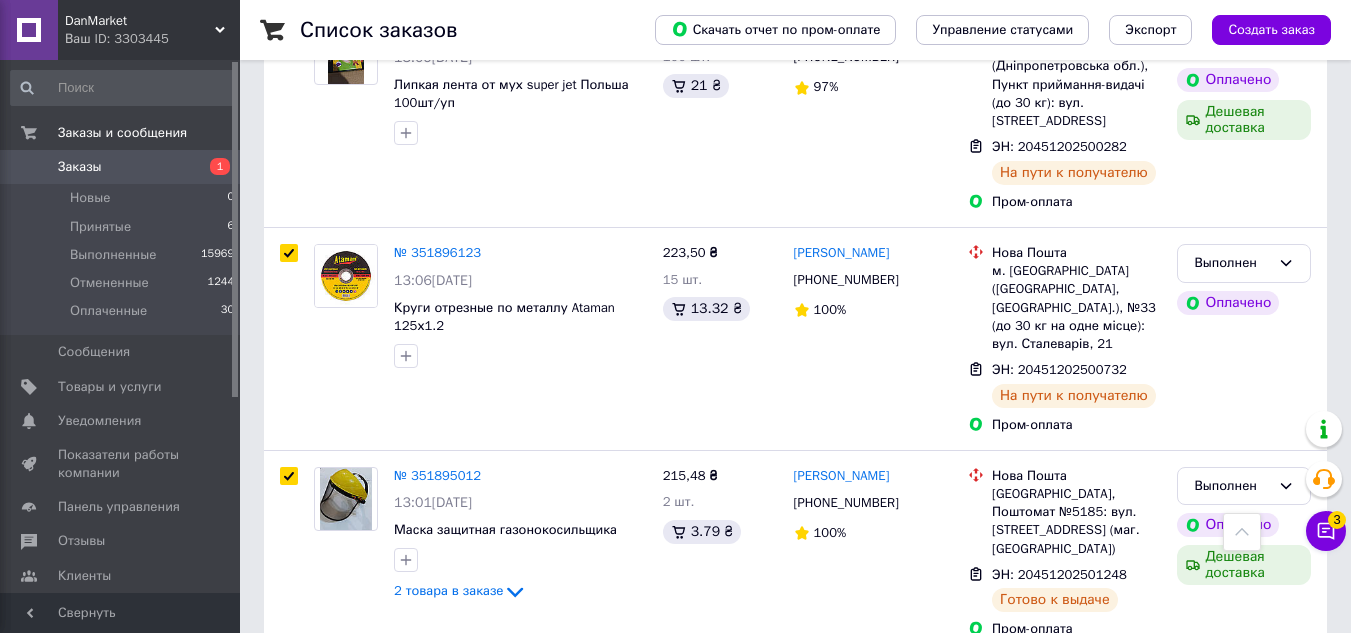 click at bounding box center [289, 681] 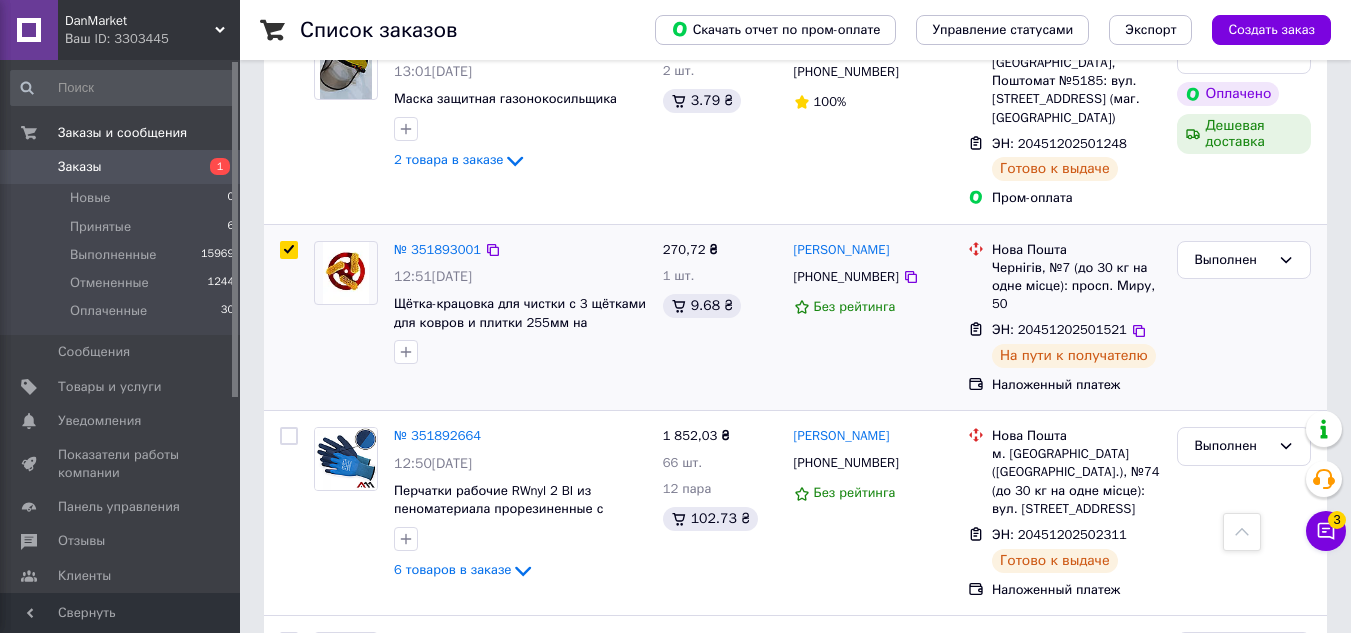 scroll, scrollTop: 8640, scrollLeft: 0, axis: vertical 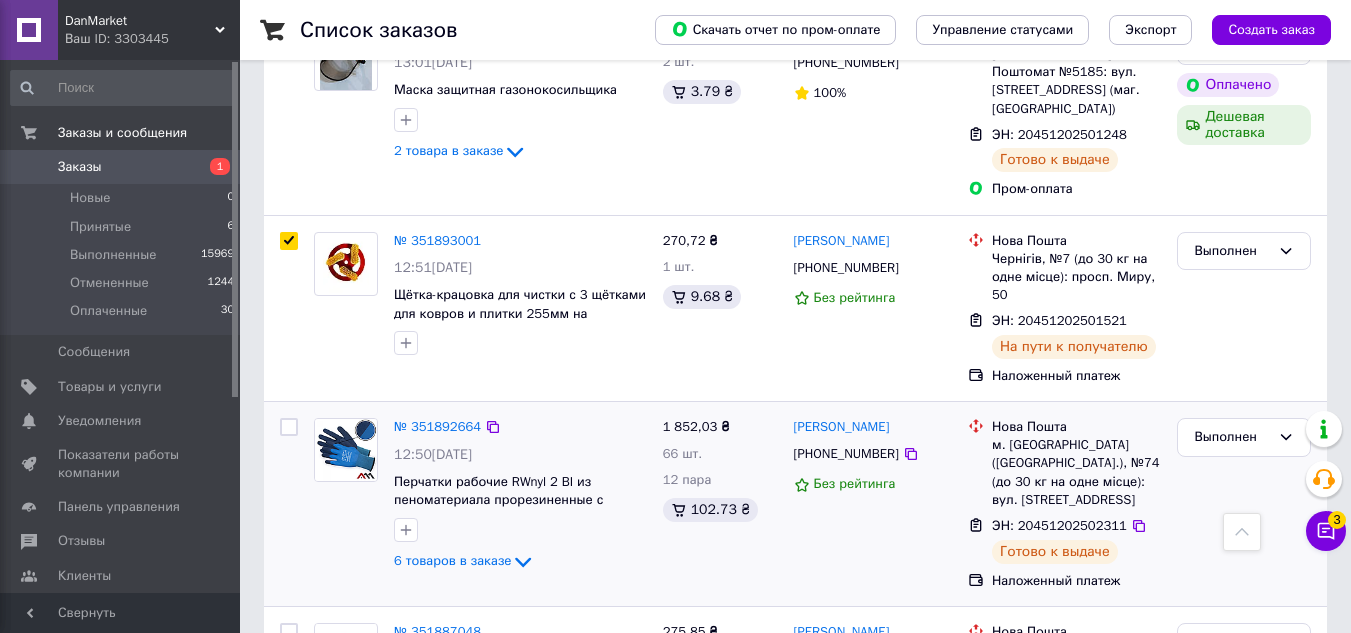 click at bounding box center (289, 427) 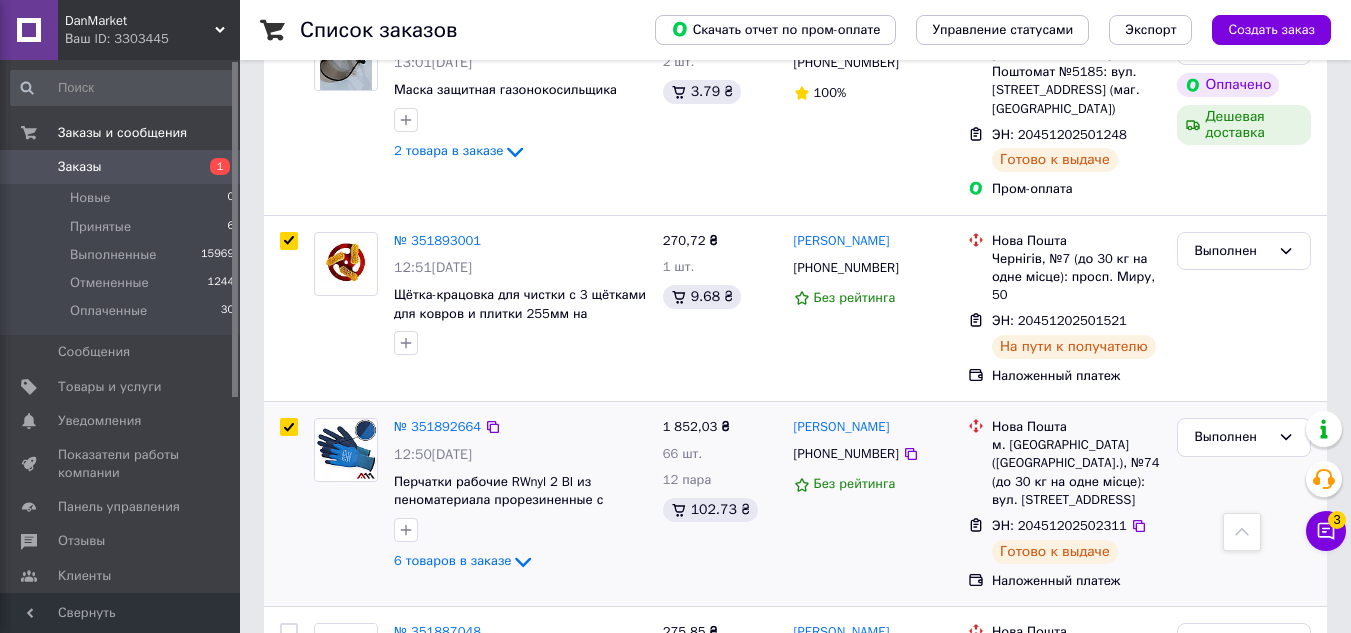 checkbox on "true" 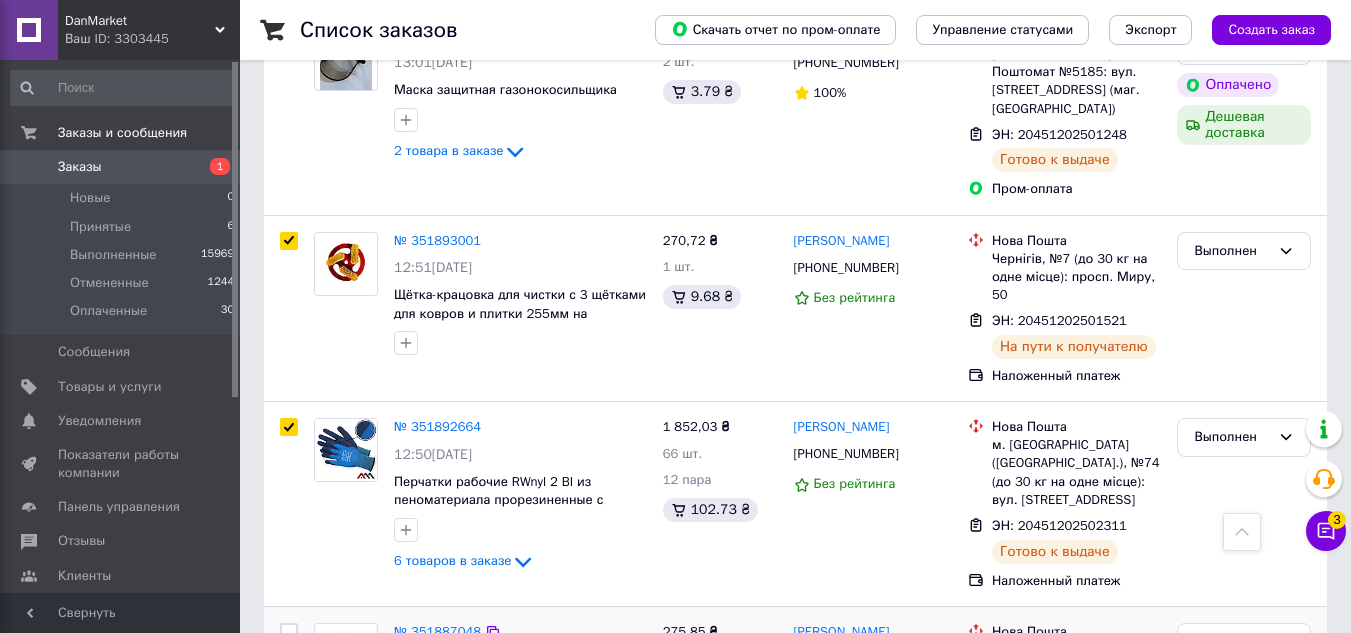 click at bounding box center (289, 632) 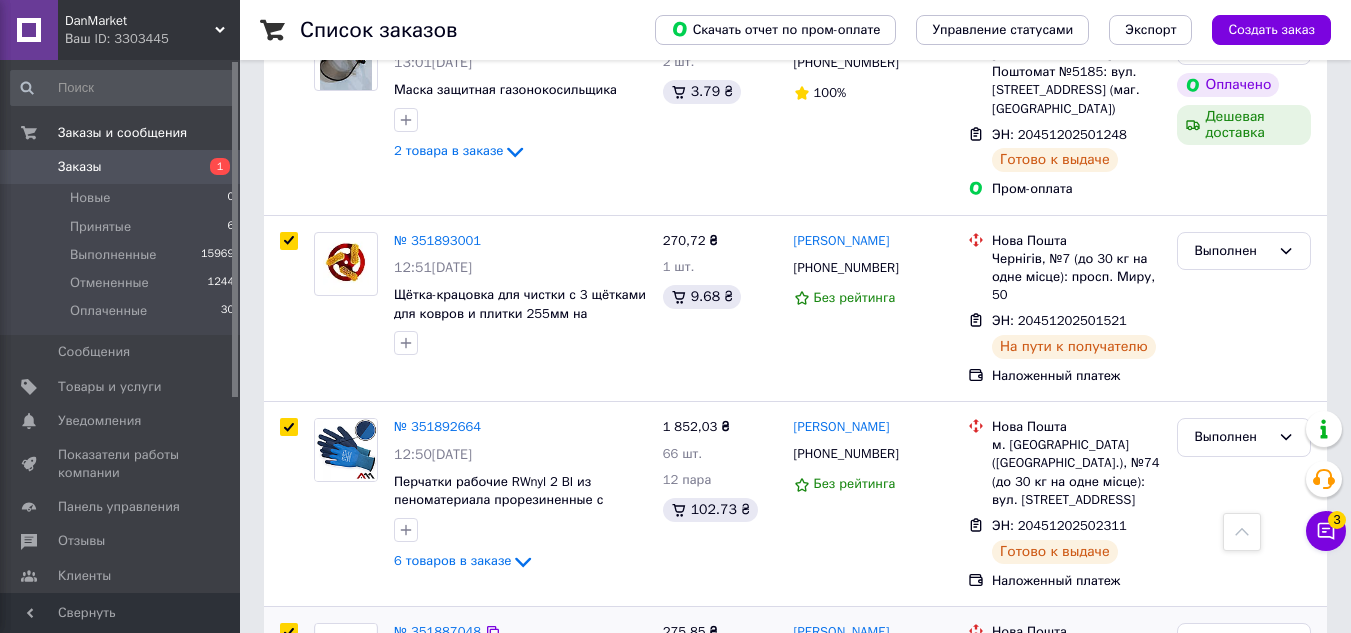checkbox on "true" 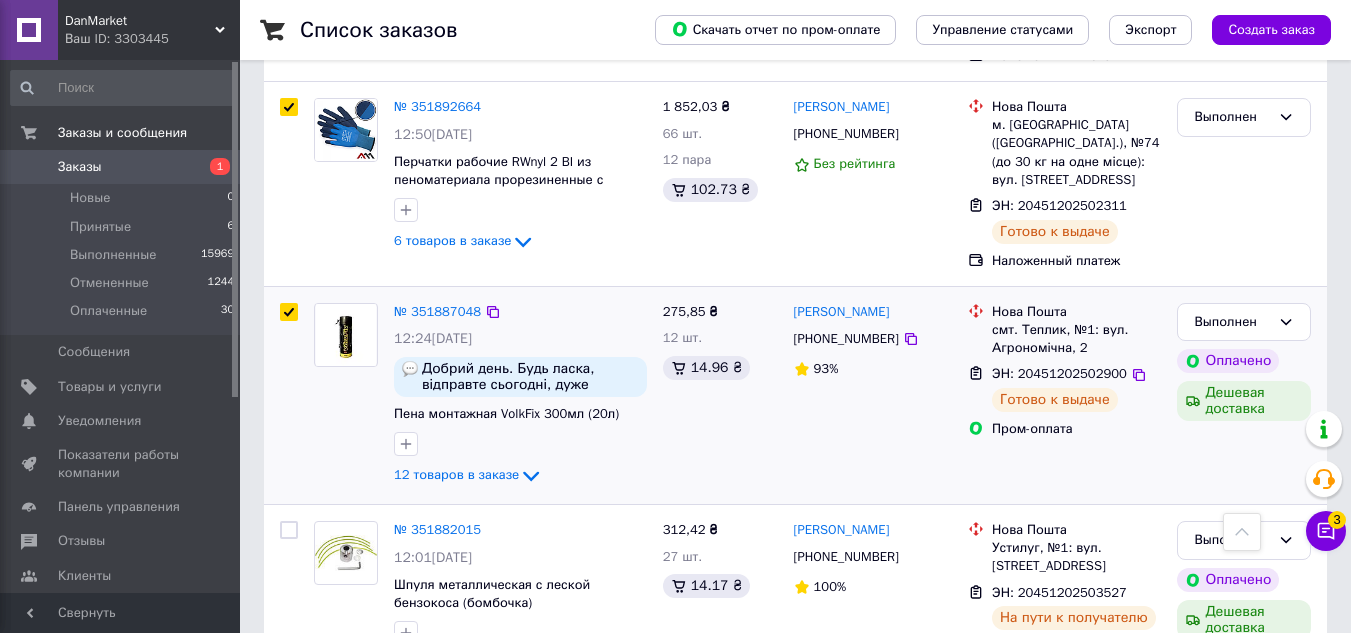 scroll, scrollTop: 9000, scrollLeft: 0, axis: vertical 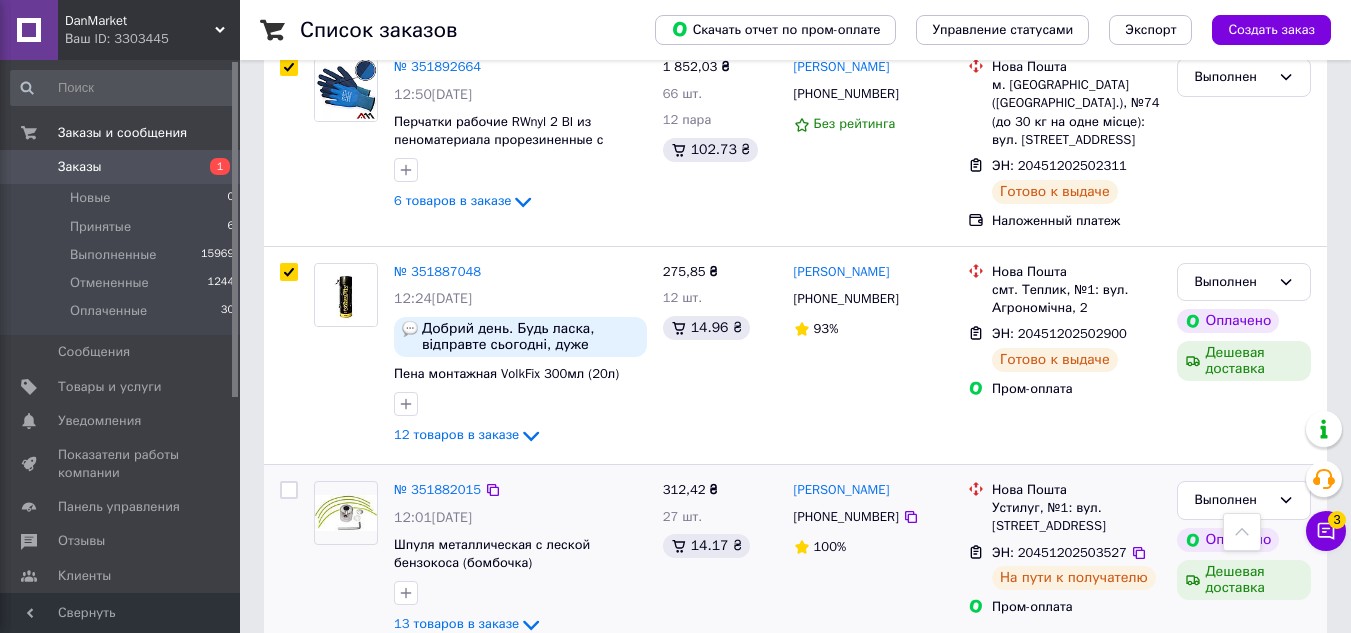 click at bounding box center (289, 490) 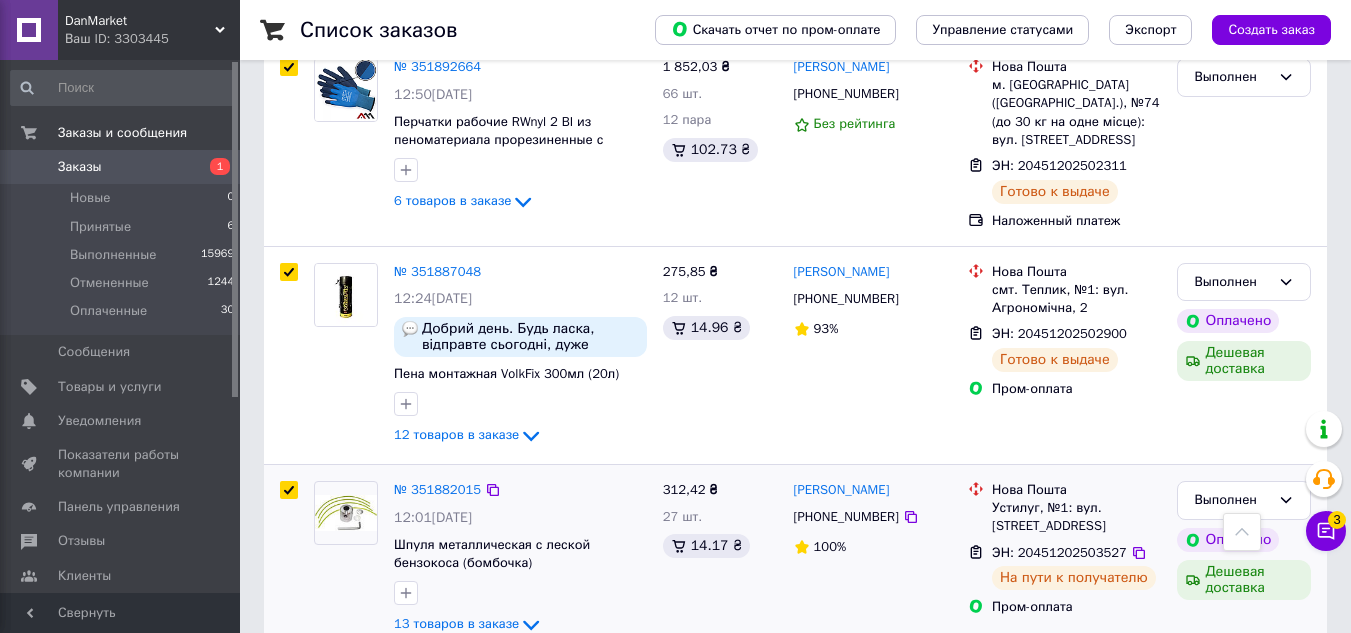checkbox on "true" 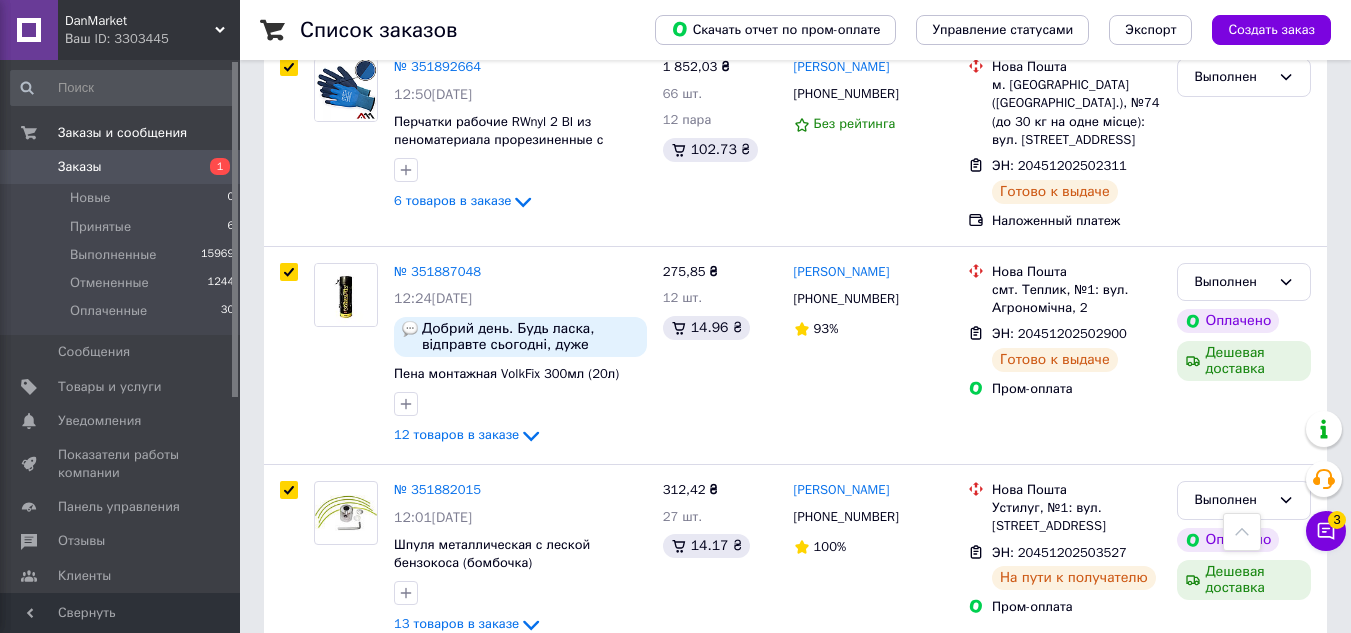 click at bounding box center [289, 679] 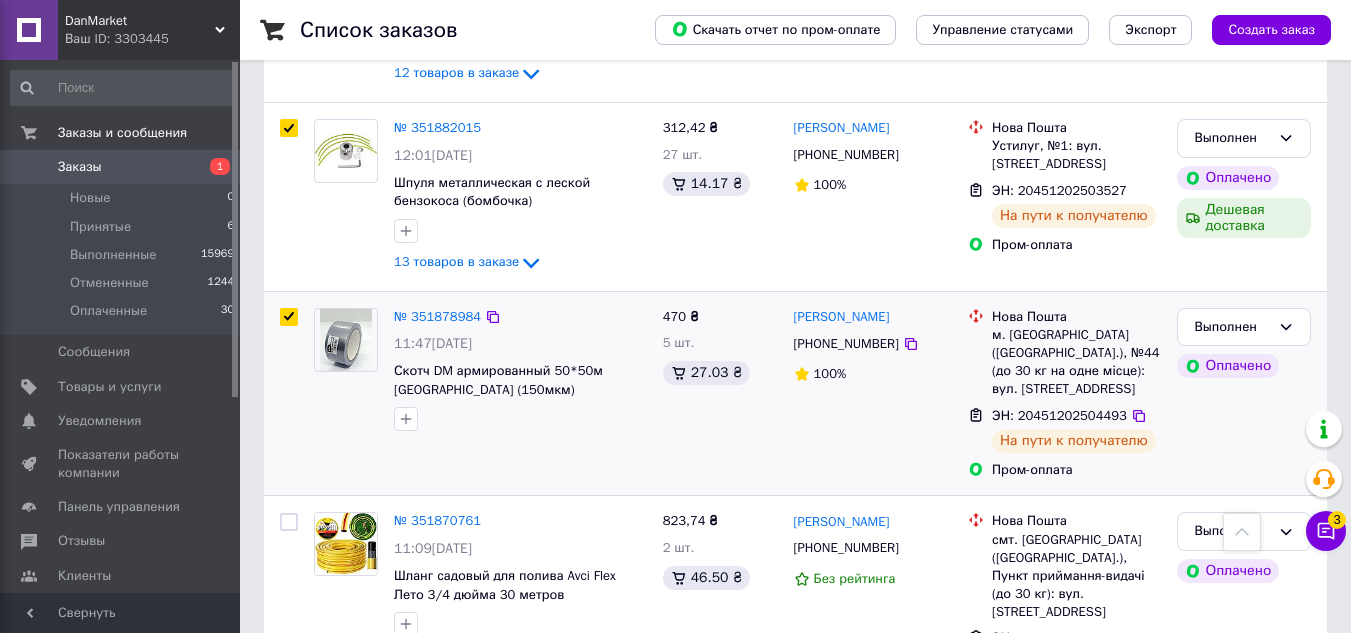 scroll, scrollTop: 9440, scrollLeft: 0, axis: vertical 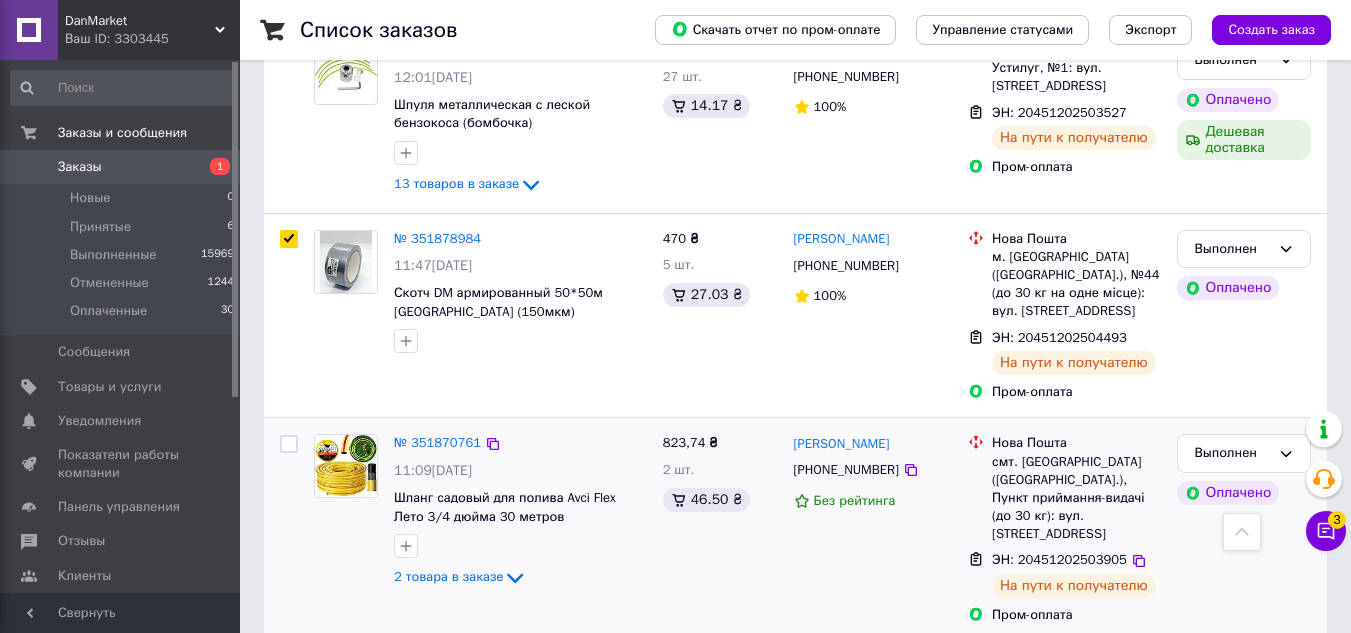 click at bounding box center (289, 444) 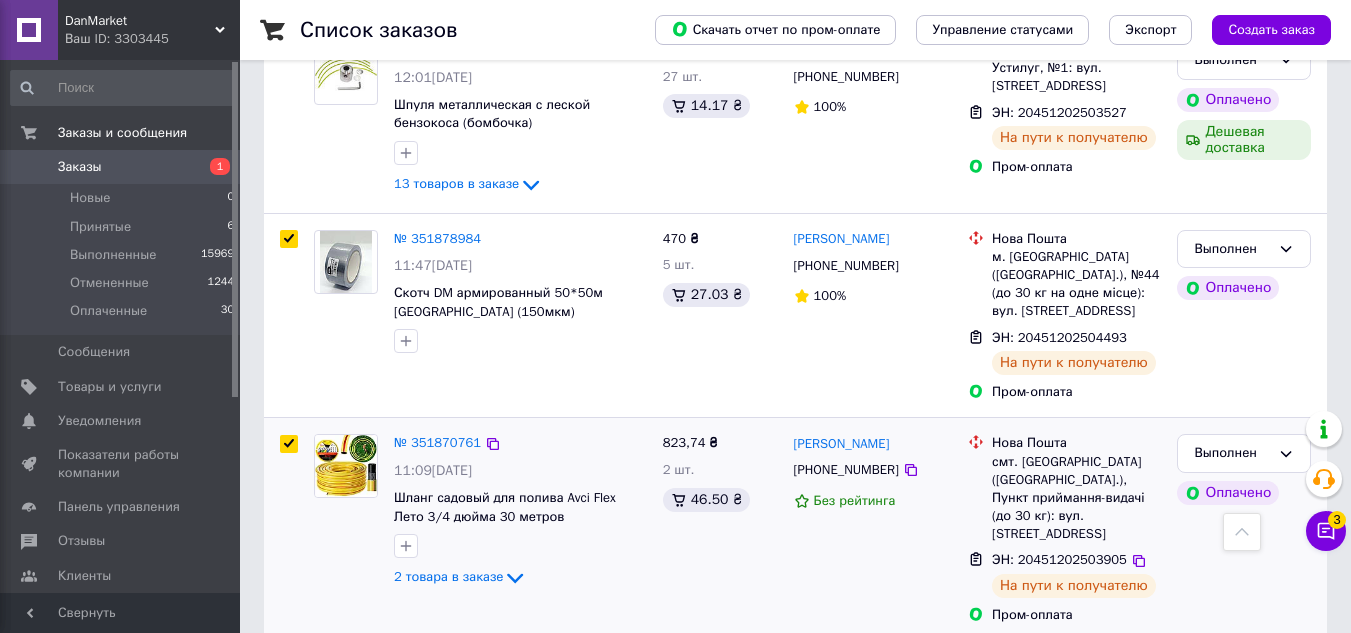 checkbox on "true" 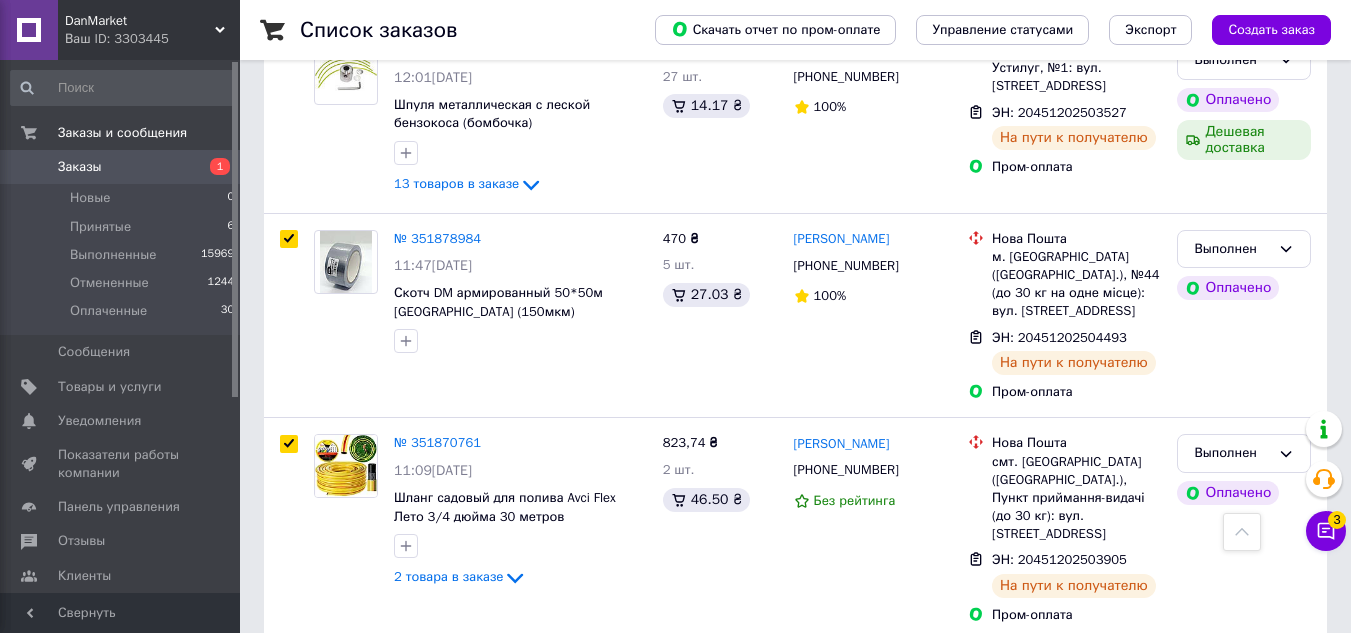 click at bounding box center [289, 667] 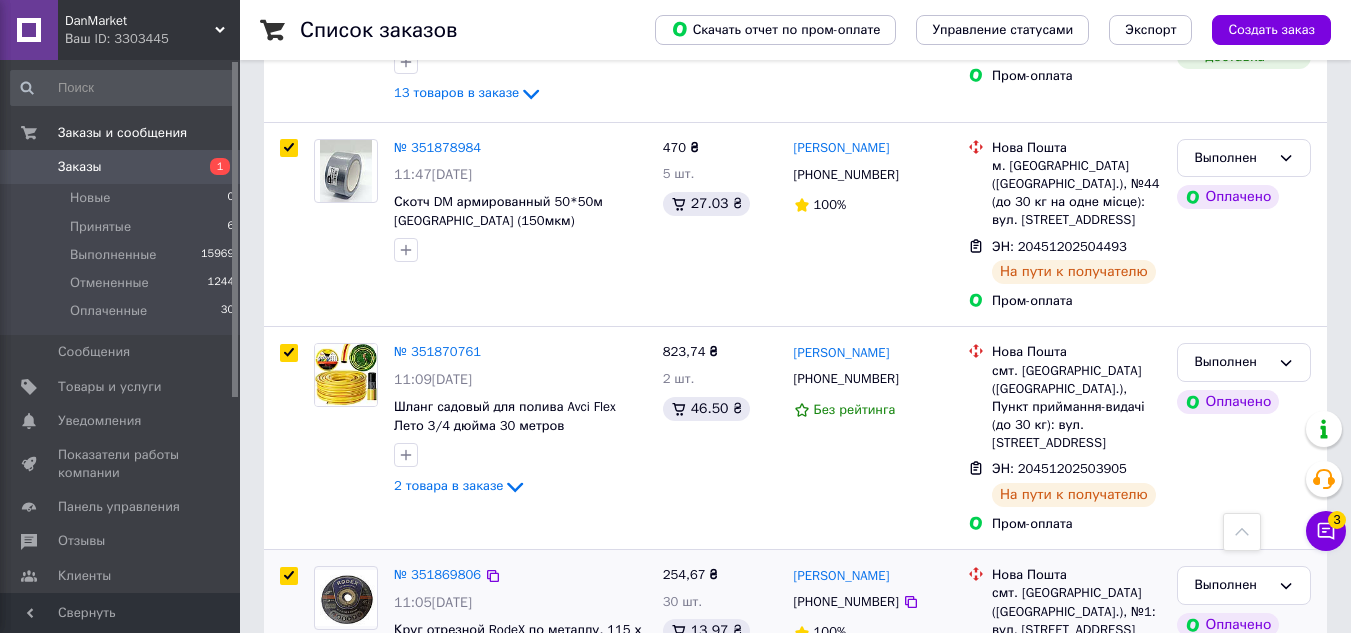 scroll, scrollTop: 9588, scrollLeft: 0, axis: vertical 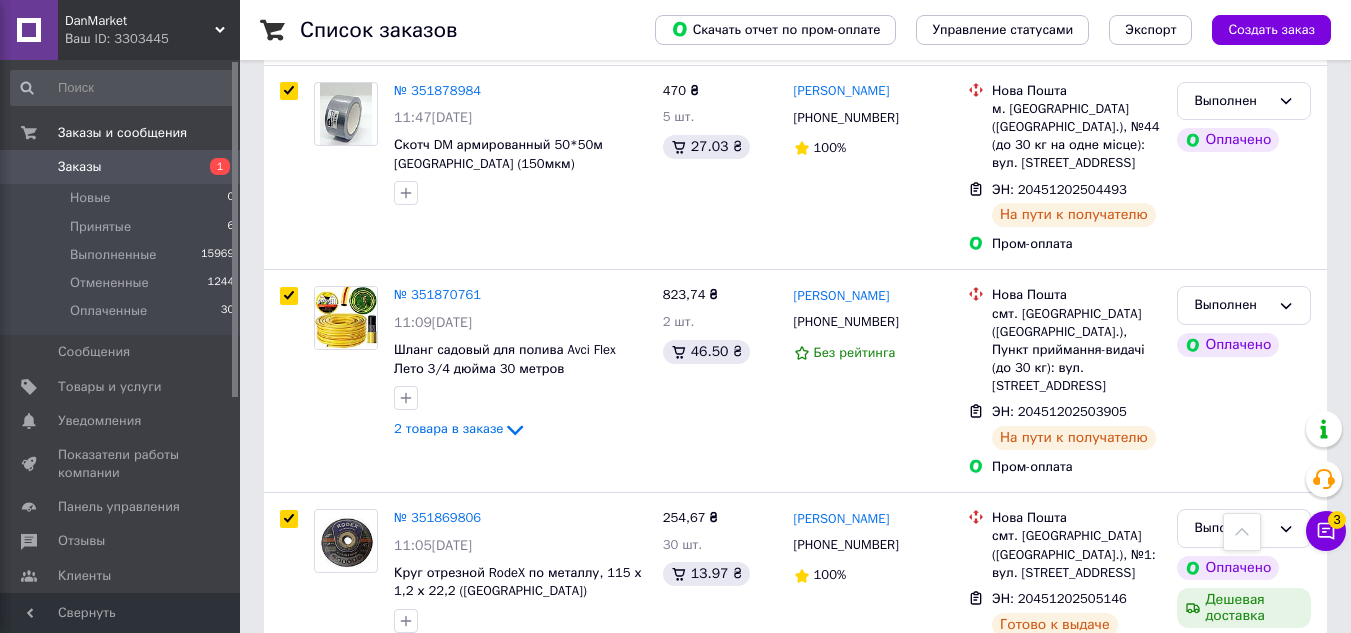 click at bounding box center (289, 759) 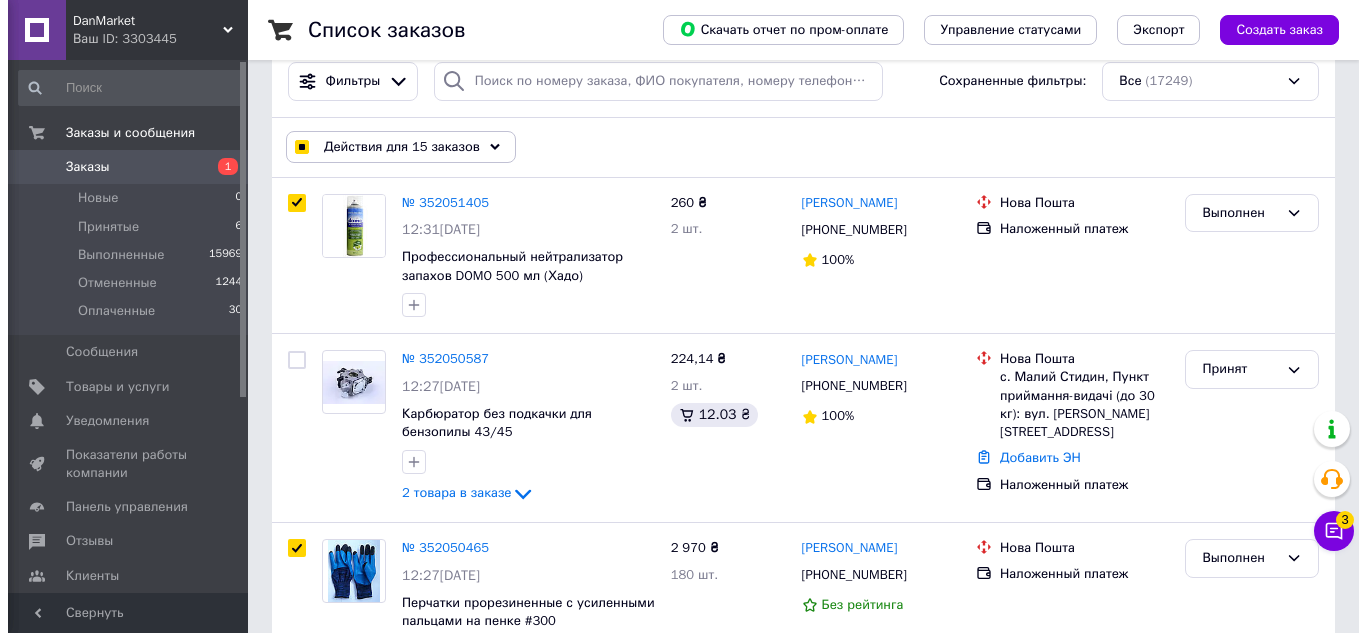 scroll, scrollTop: 0, scrollLeft: 0, axis: both 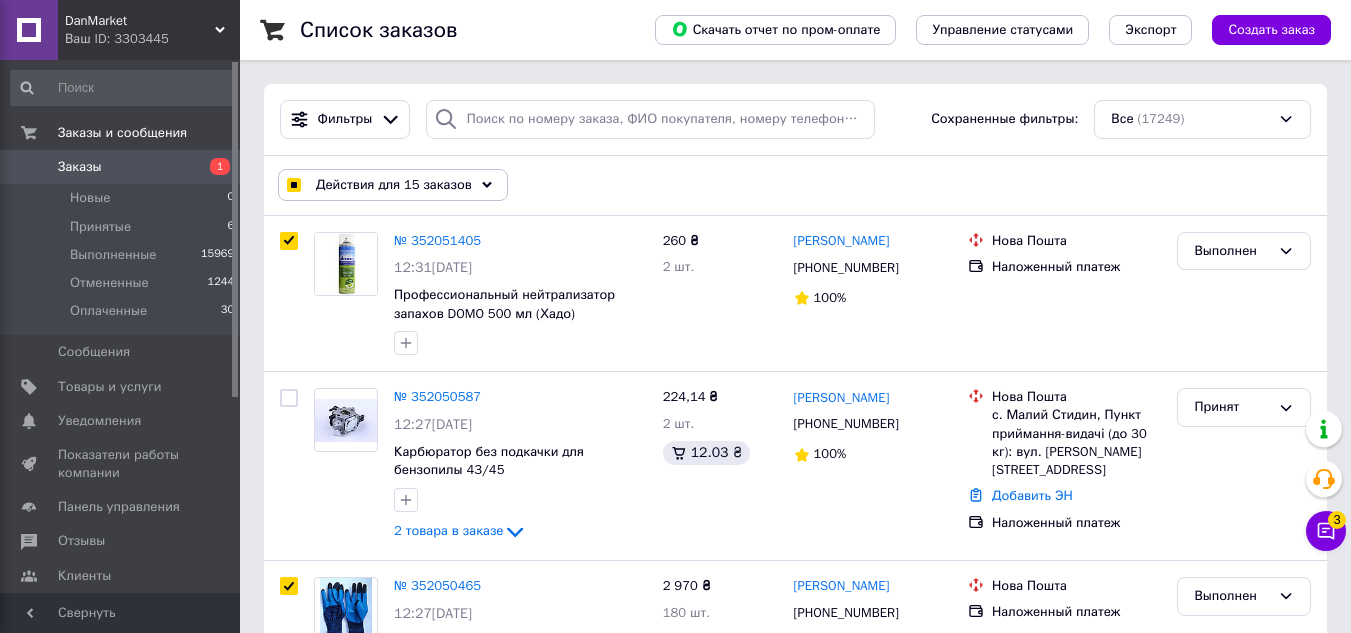 click on "Действия для 15 заказов" at bounding box center (393, 185) 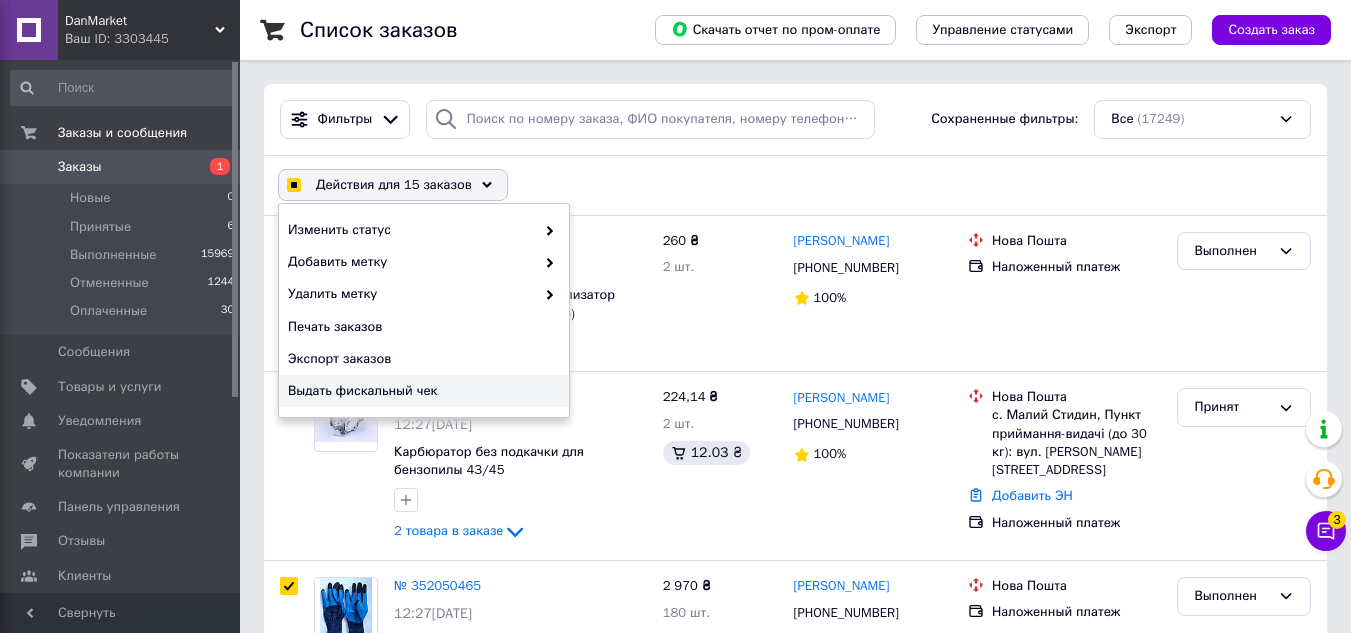click on "Выдать фискальный чек" at bounding box center (421, 391) 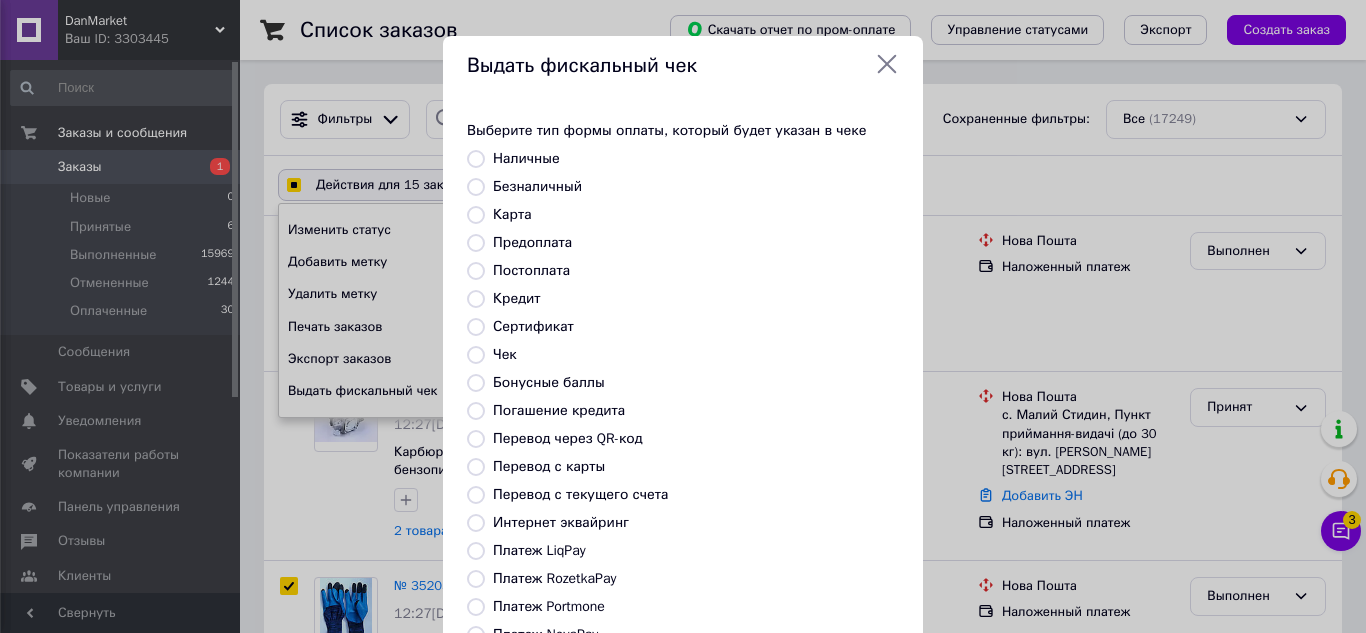 click on "Постоплата" at bounding box center [531, 270] 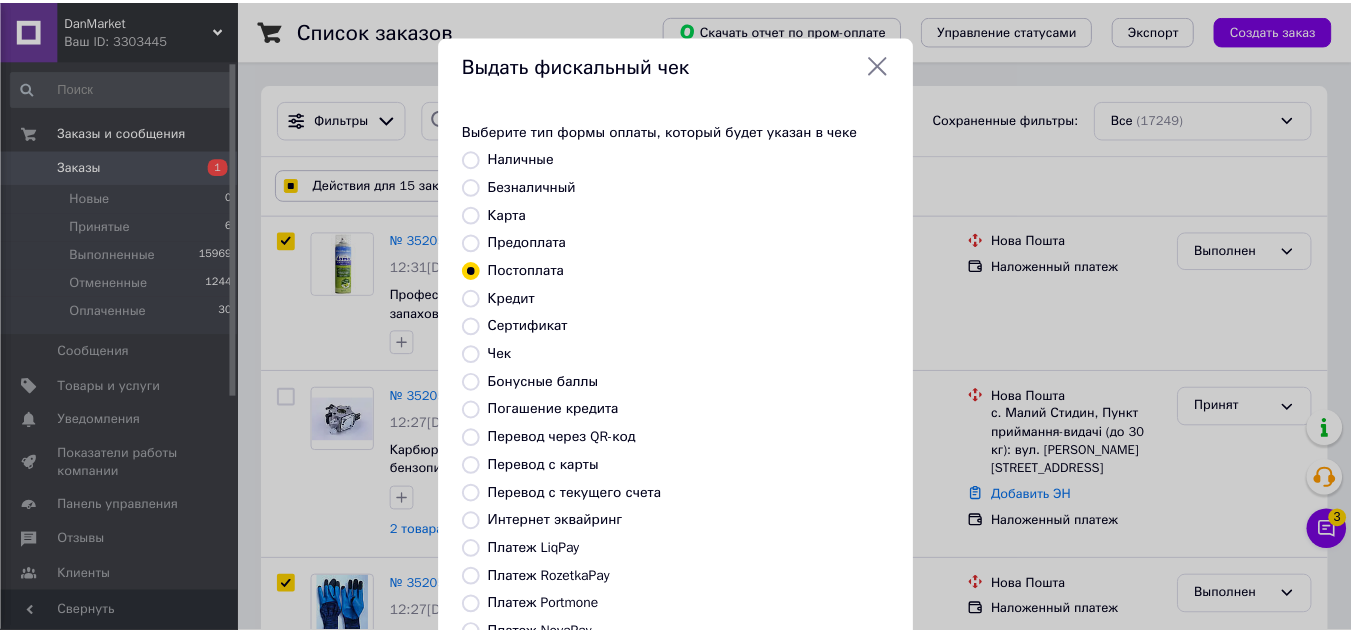 scroll, scrollTop: 138, scrollLeft: 0, axis: vertical 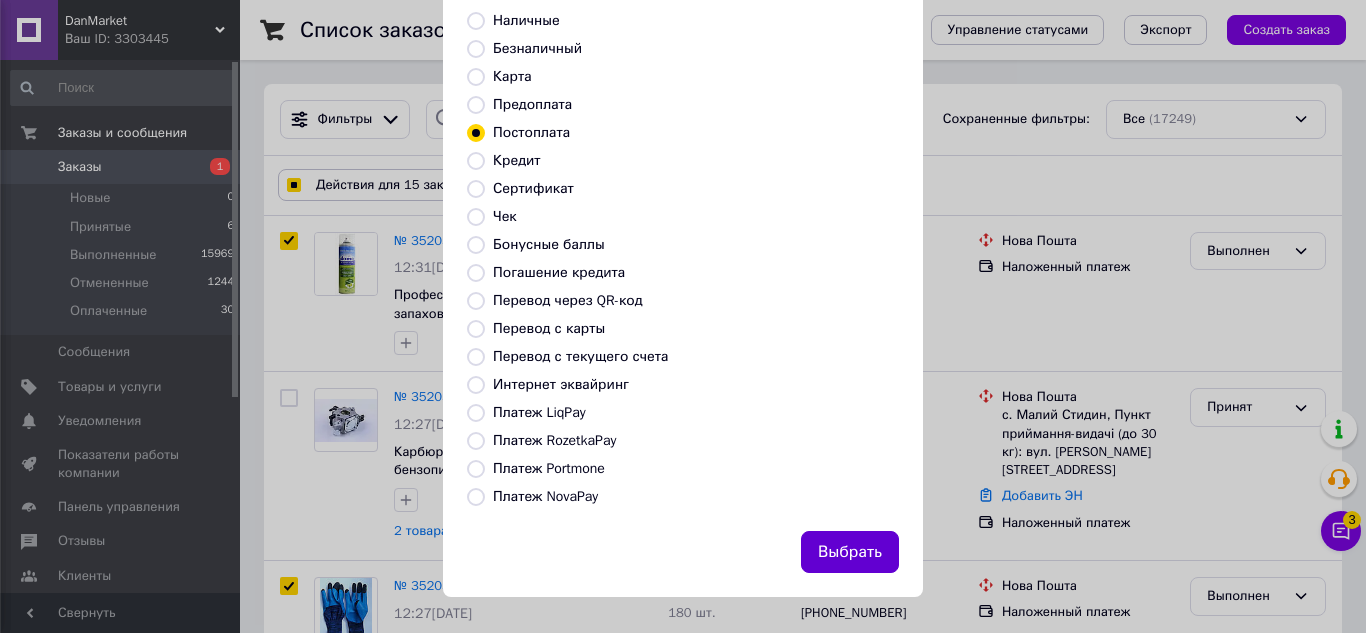 click on "Выбрать" at bounding box center (850, 552) 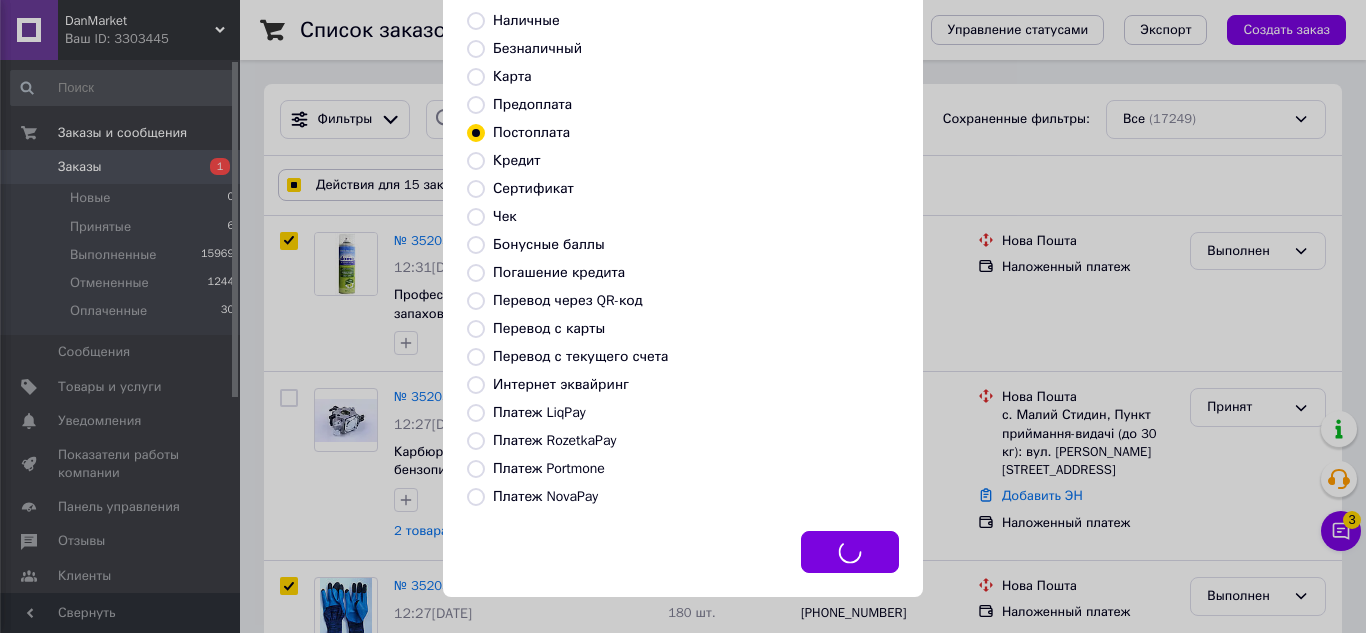 checkbox on "true" 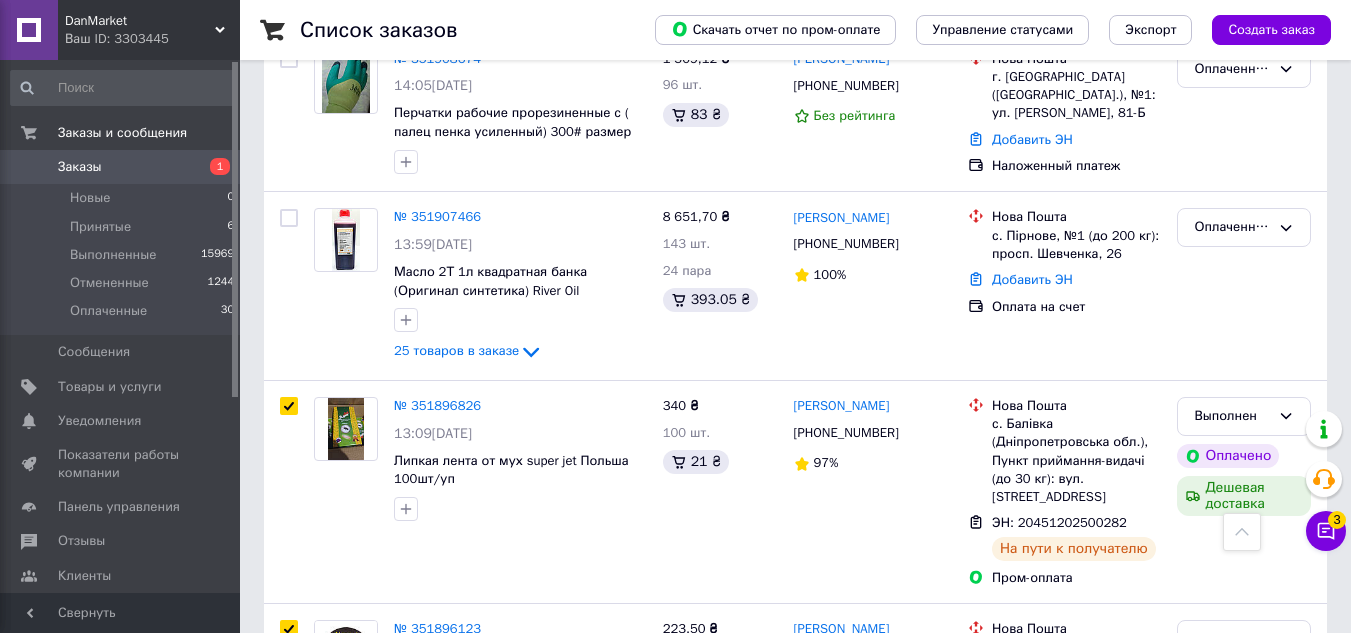 scroll, scrollTop: 9588, scrollLeft: 0, axis: vertical 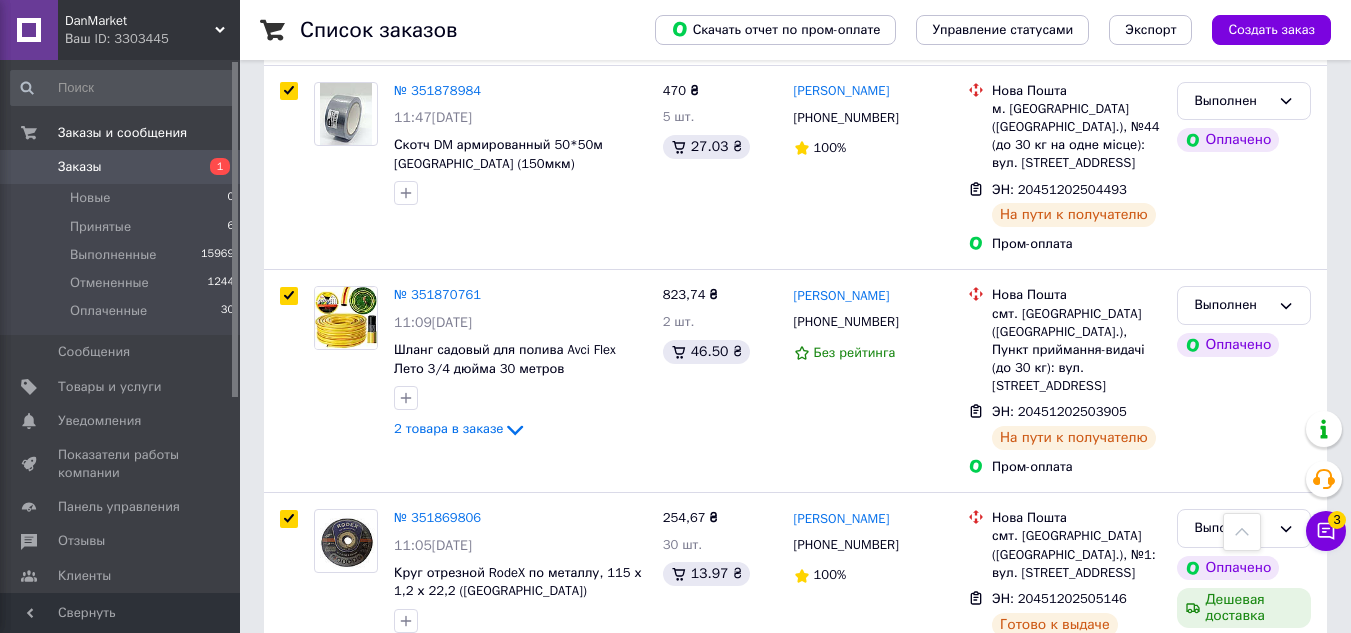 click on "2" at bounding box center (327, 935) 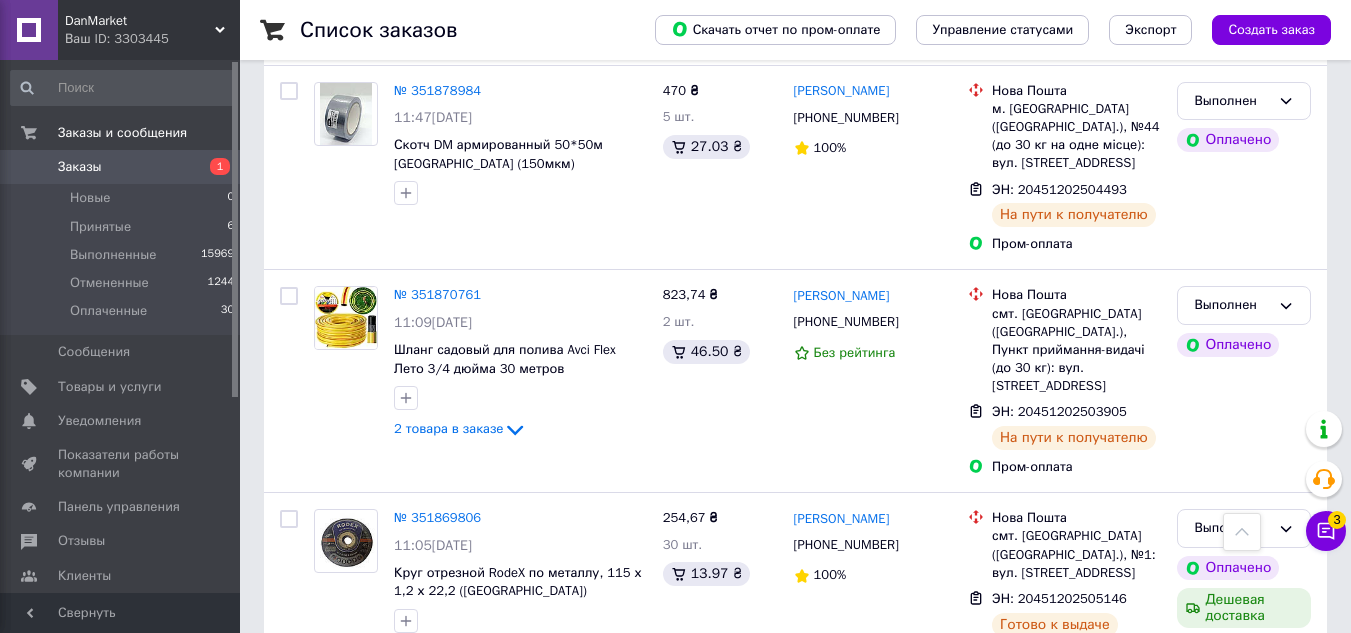 checkbox on "false" 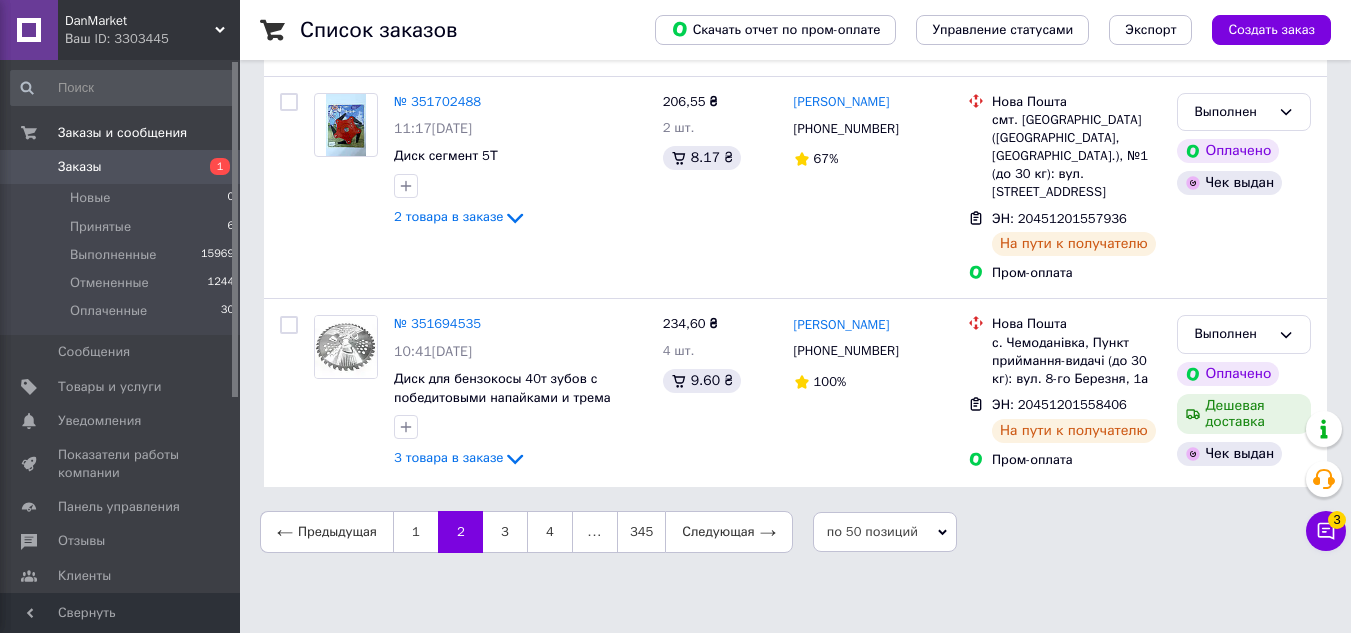 scroll, scrollTop: 0, scrollLeft: 0, axis: both 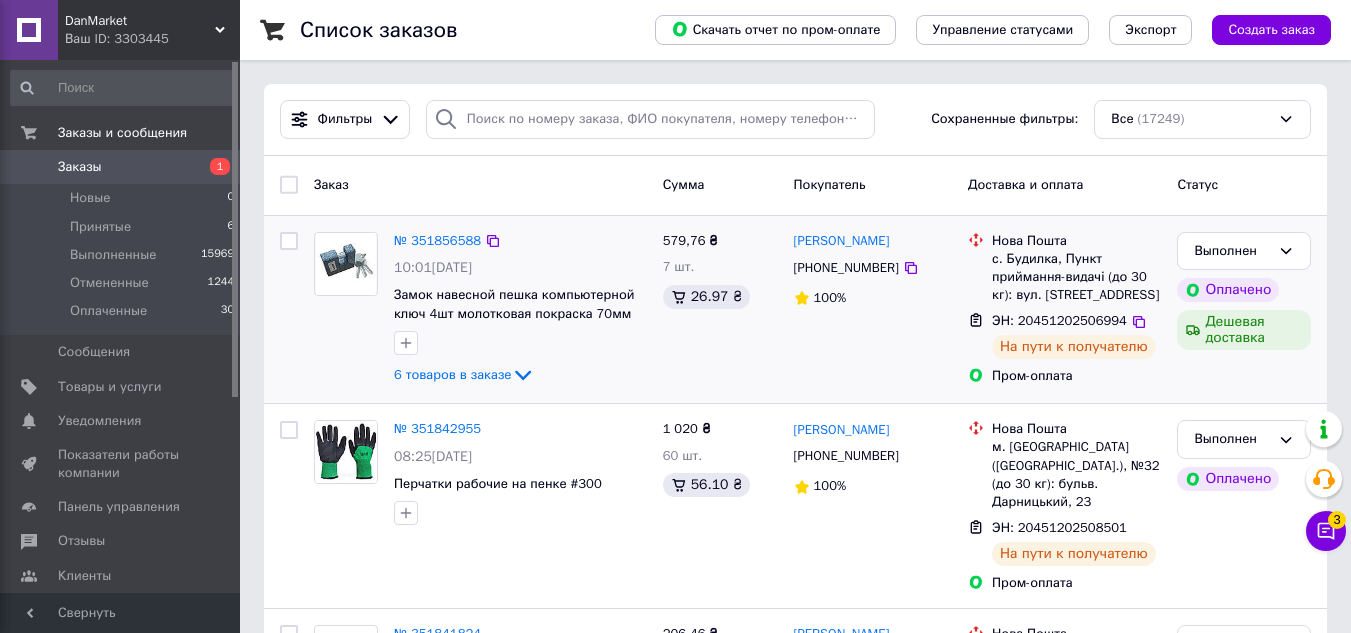 click at bounding box center [289, 241] 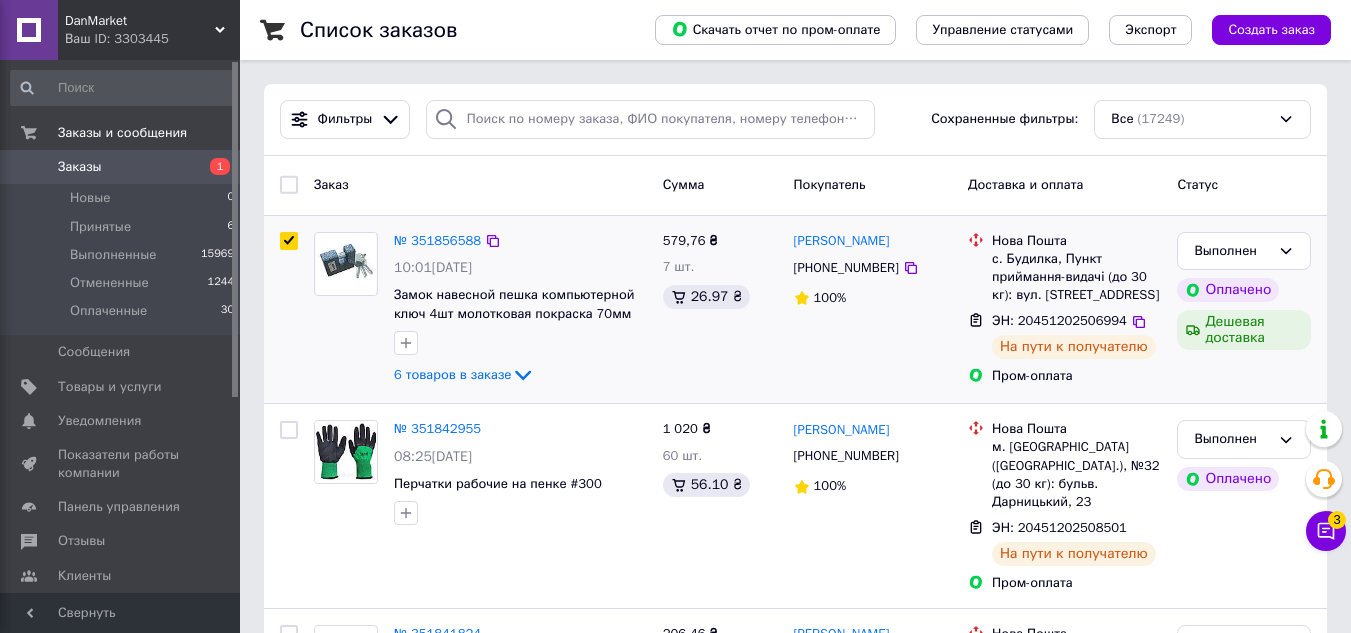 checkbox on "true" 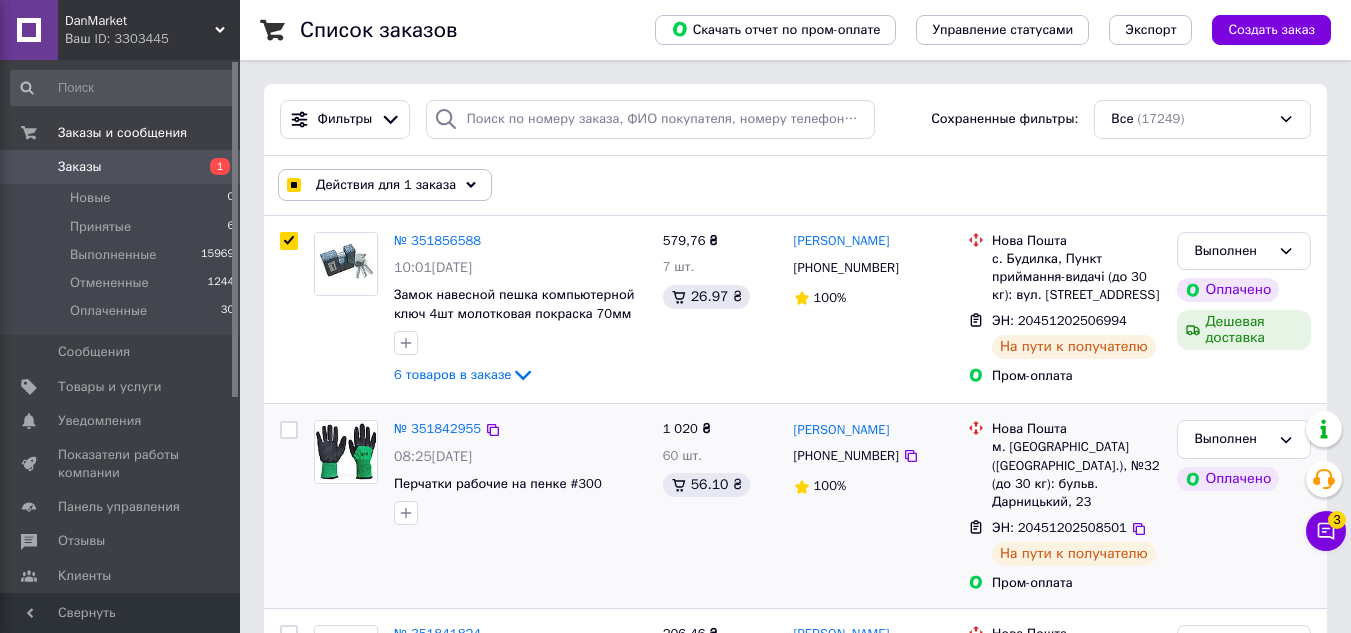 click at bounding box center [289, 430] 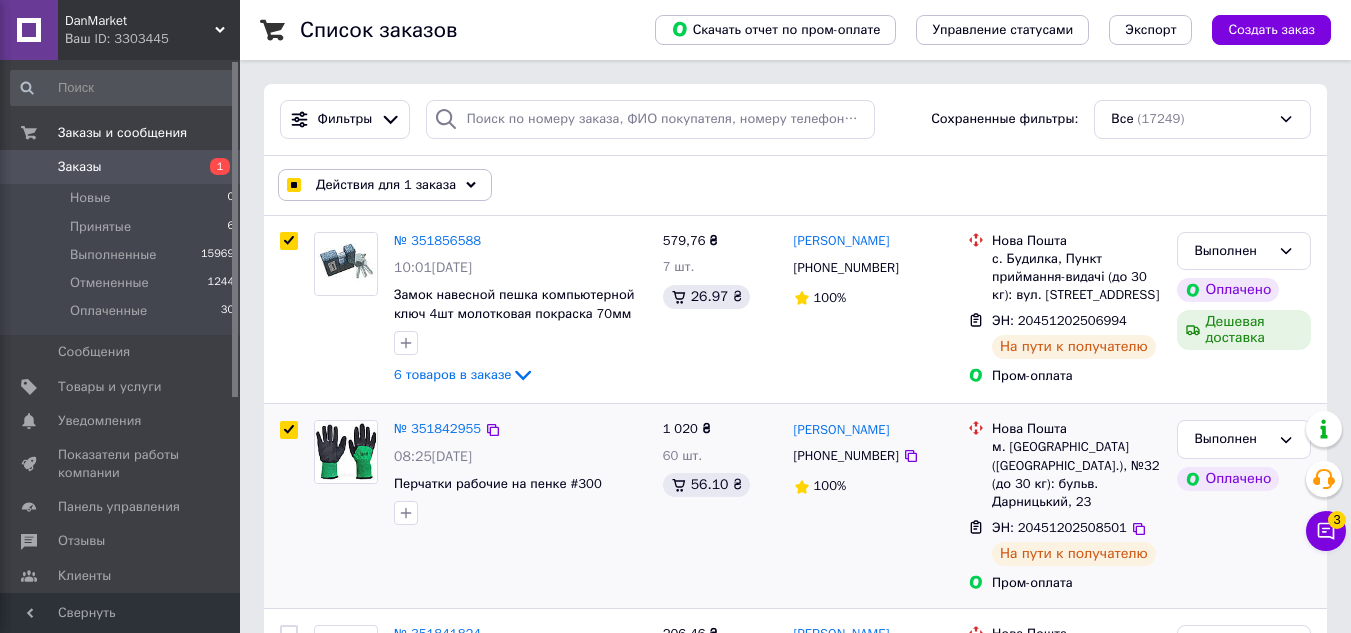 checkbox on "true" 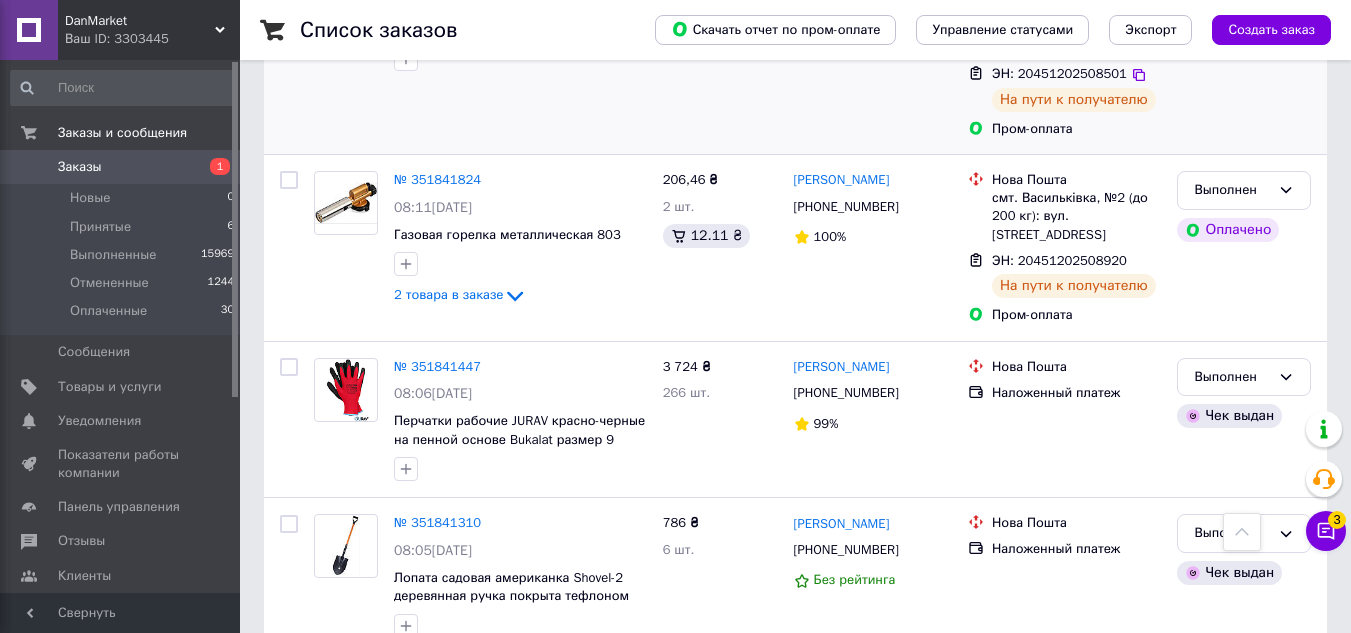scroll, scrollTop: 480, scrollLeft: 0, axis: vertical 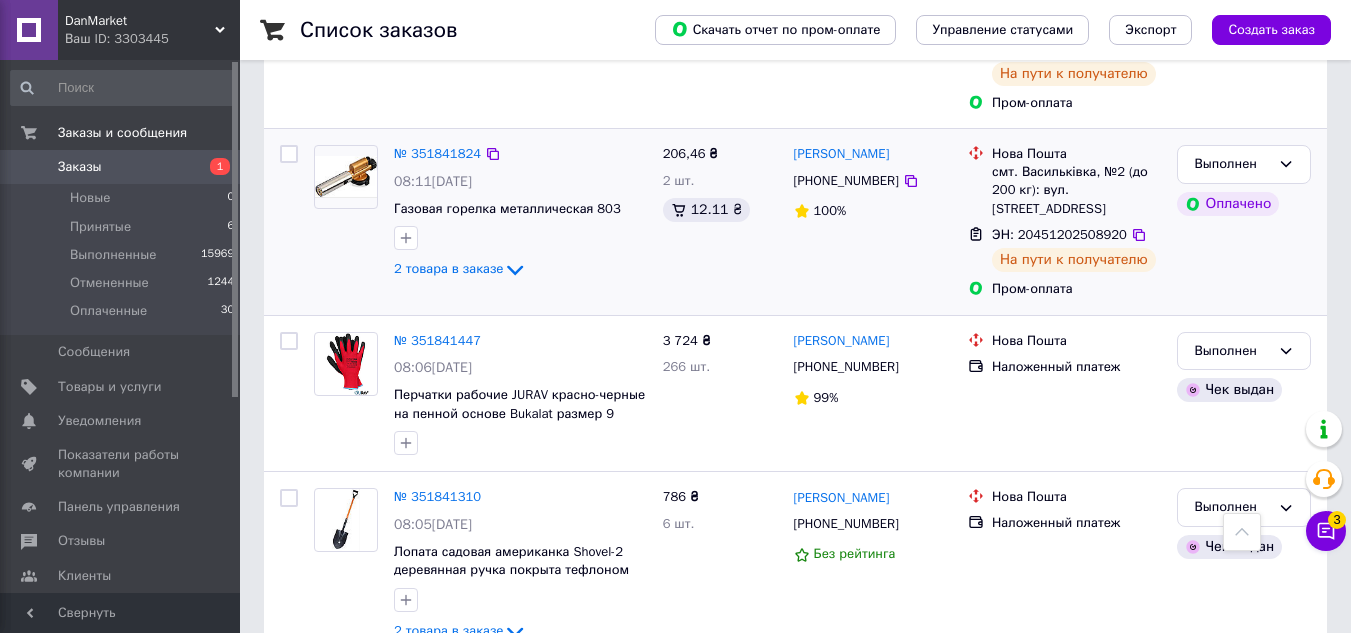 click at bounding box center [289, 154] 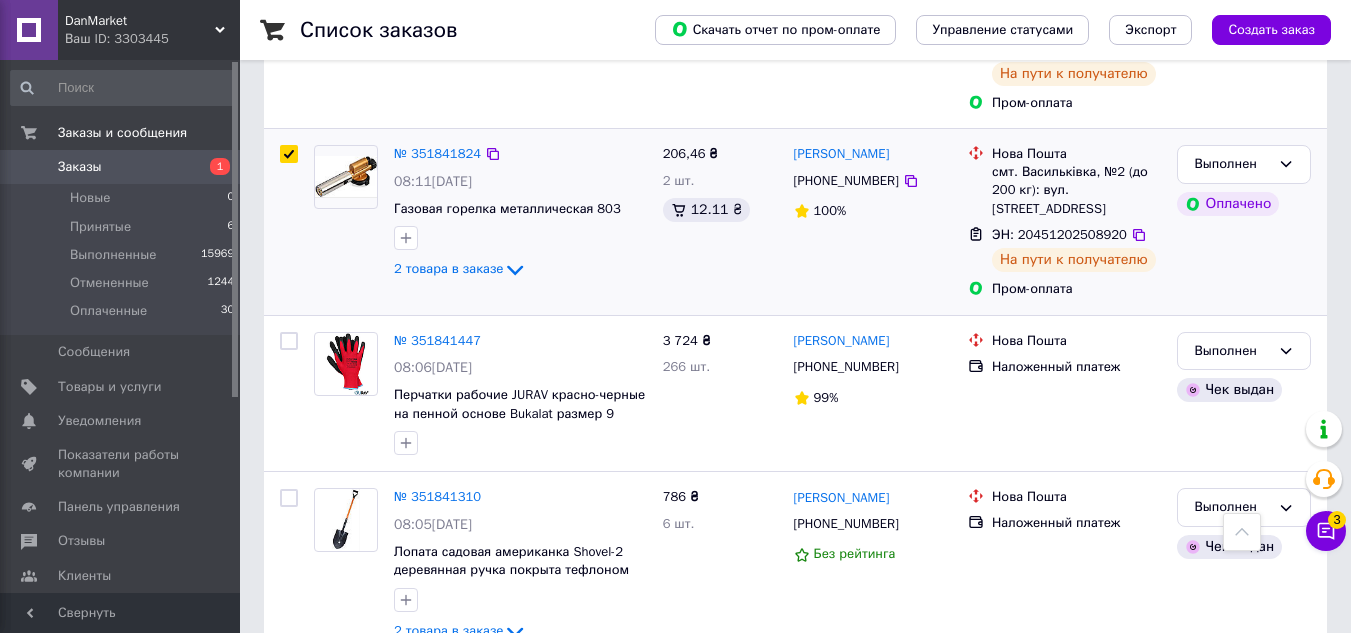 checkbox on "true" 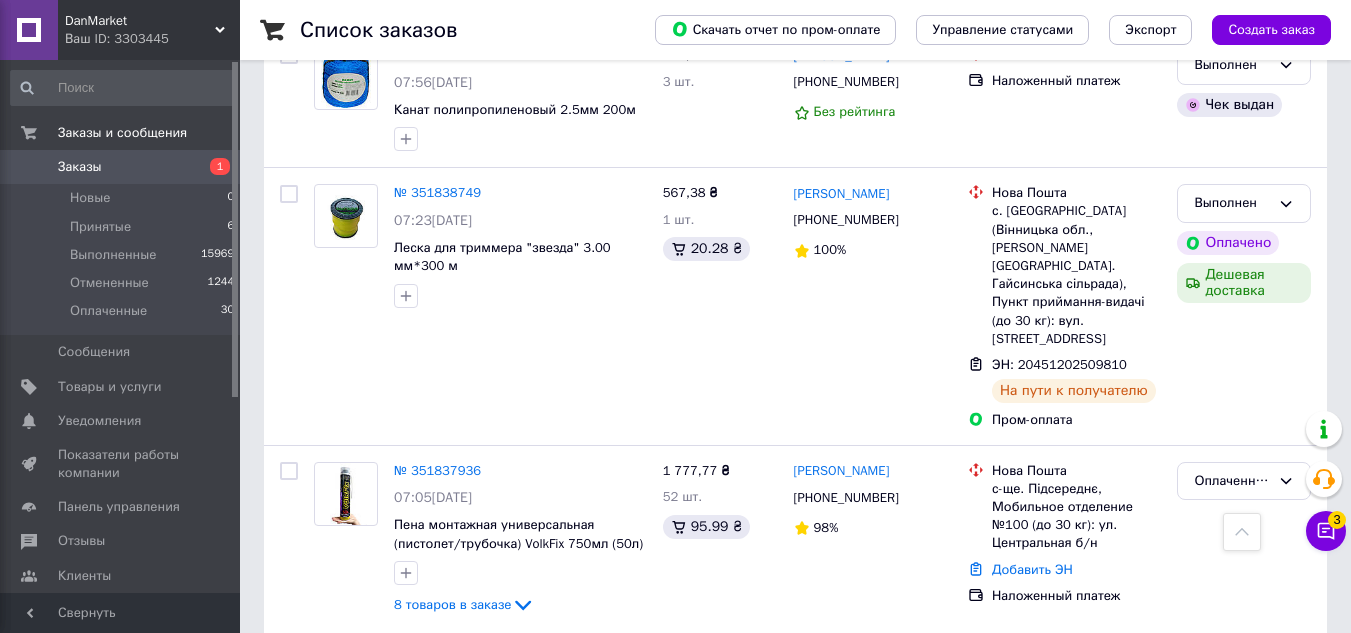 scroll, scrollTop: 1640, scrollLeft: 0, axis: vertical 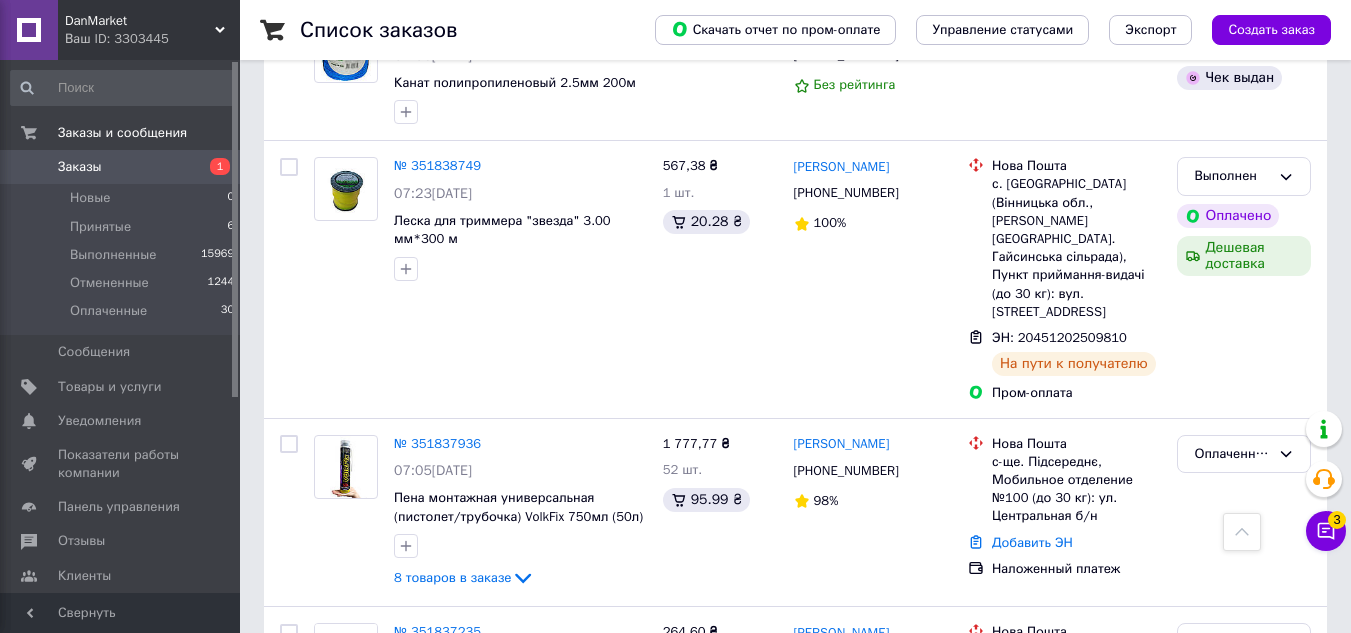 click at bounding box center [289, 167] 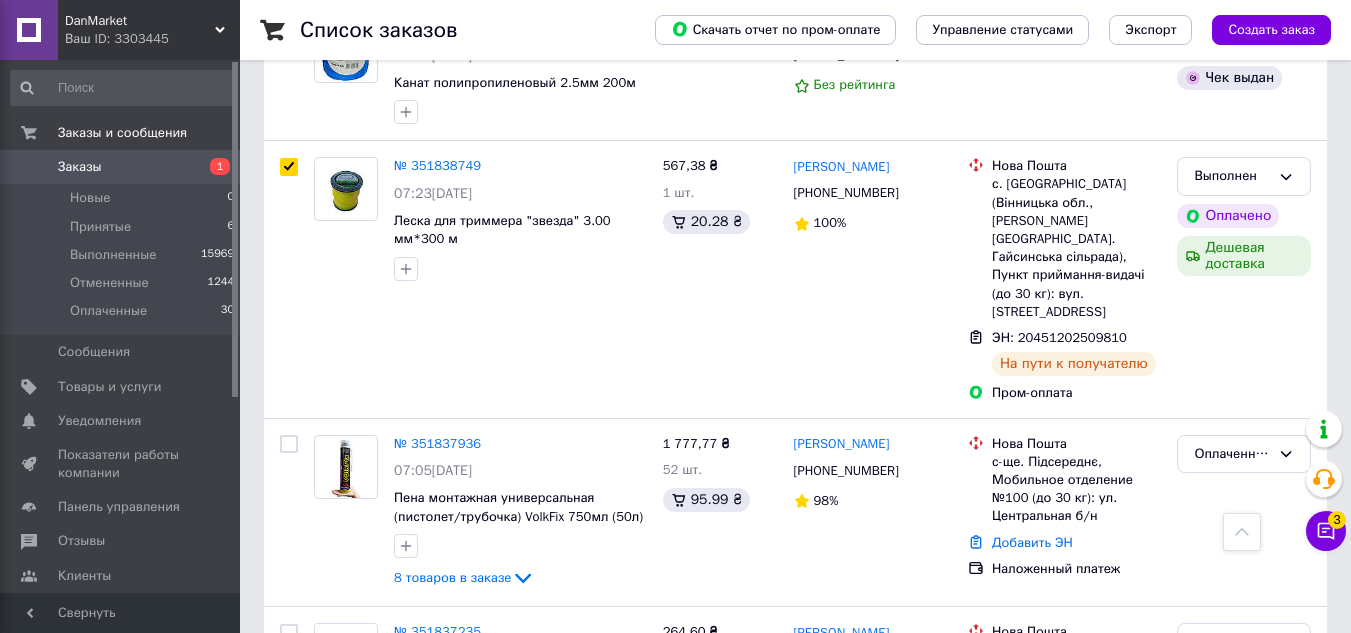 checkbox on "true" 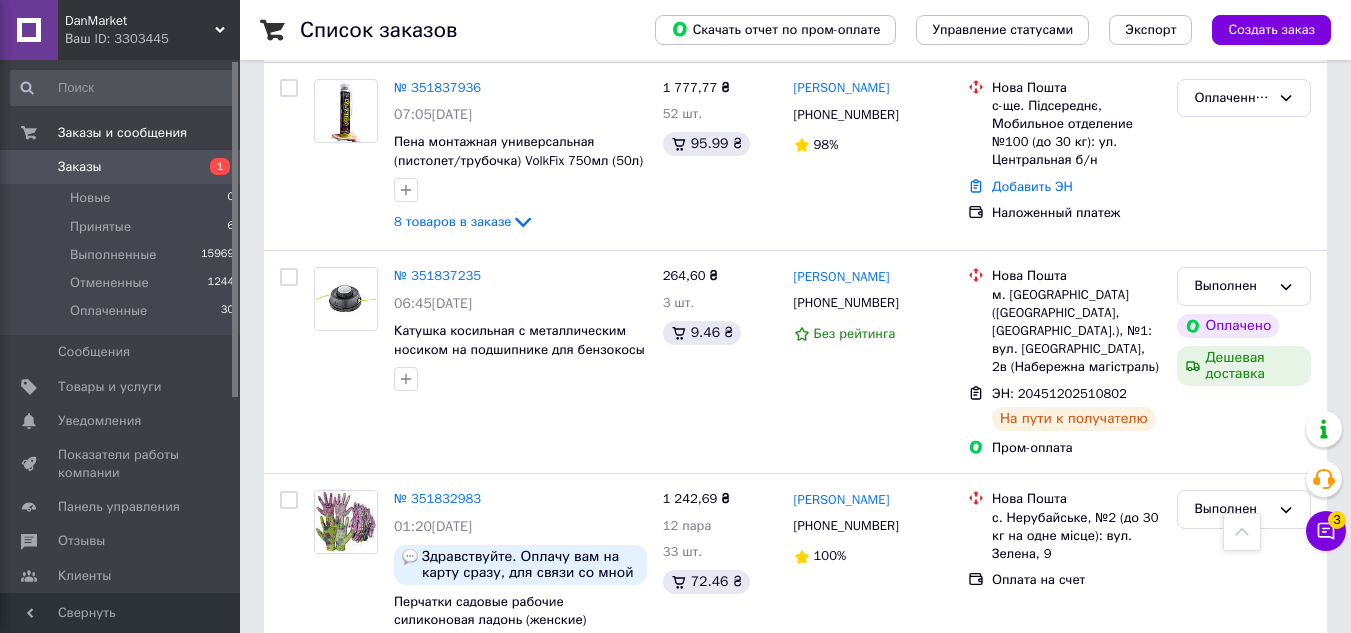 scroll, scrollTop: 2040, scrollLeft: 0, axis: vertical 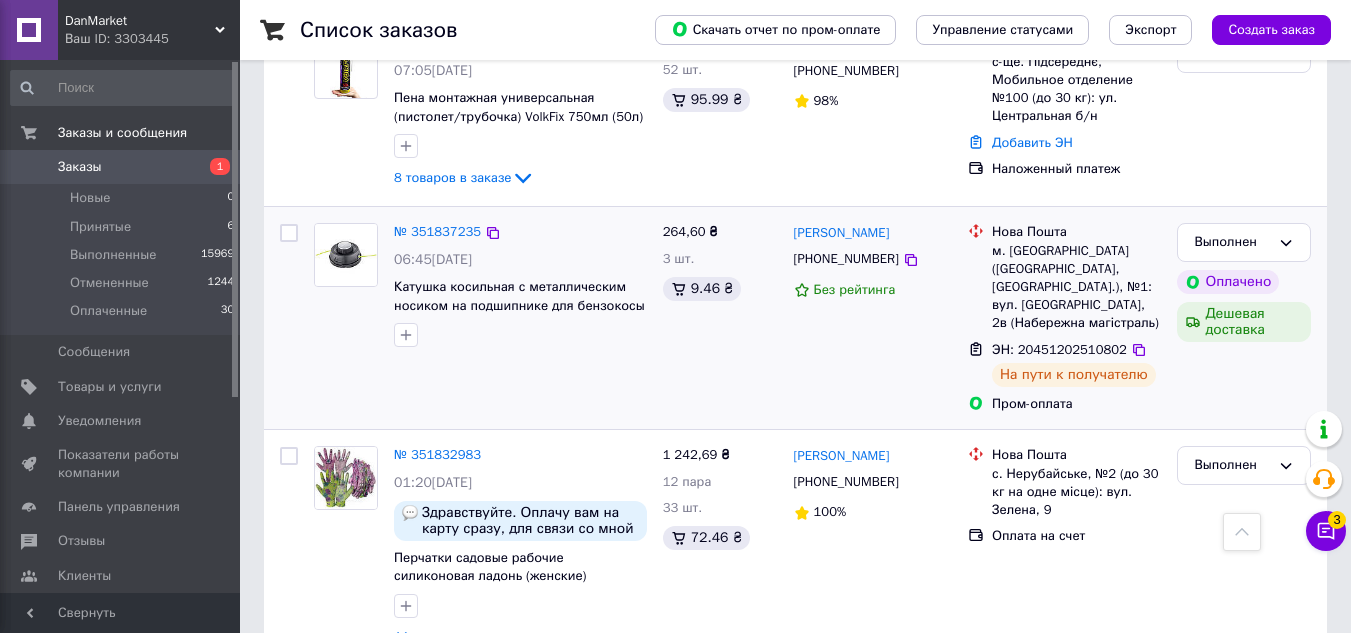 click at bounding box center [289, 233] 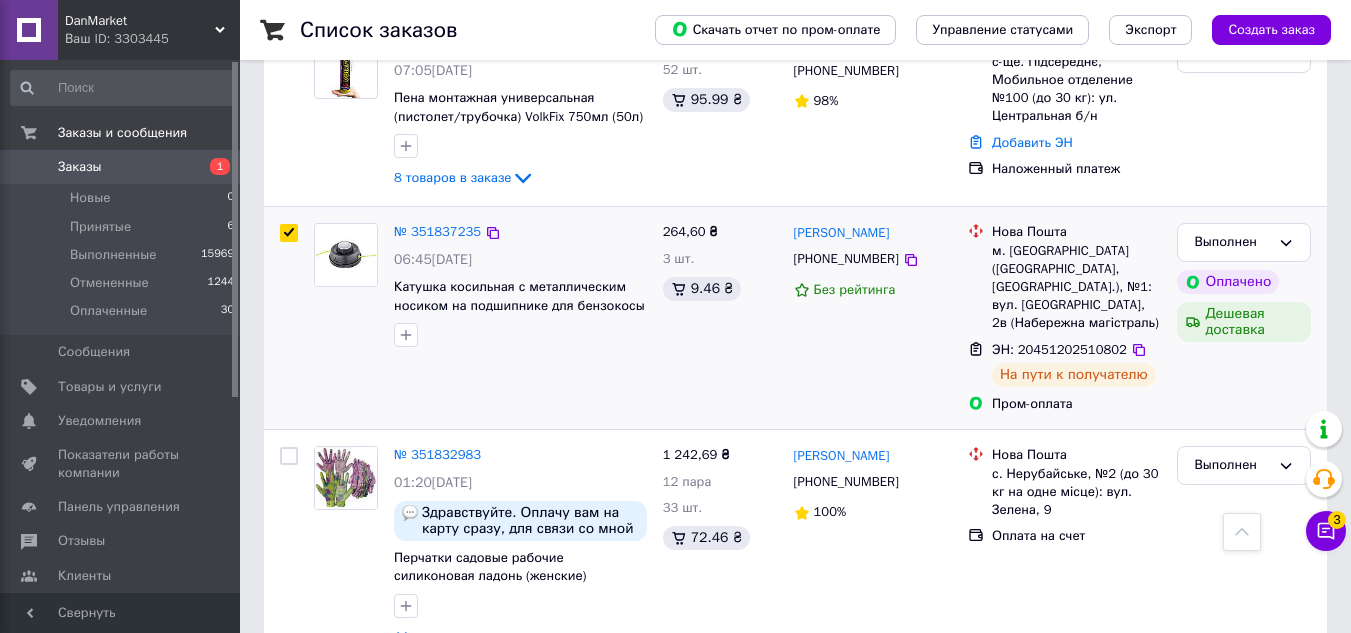 checkbox on "true" 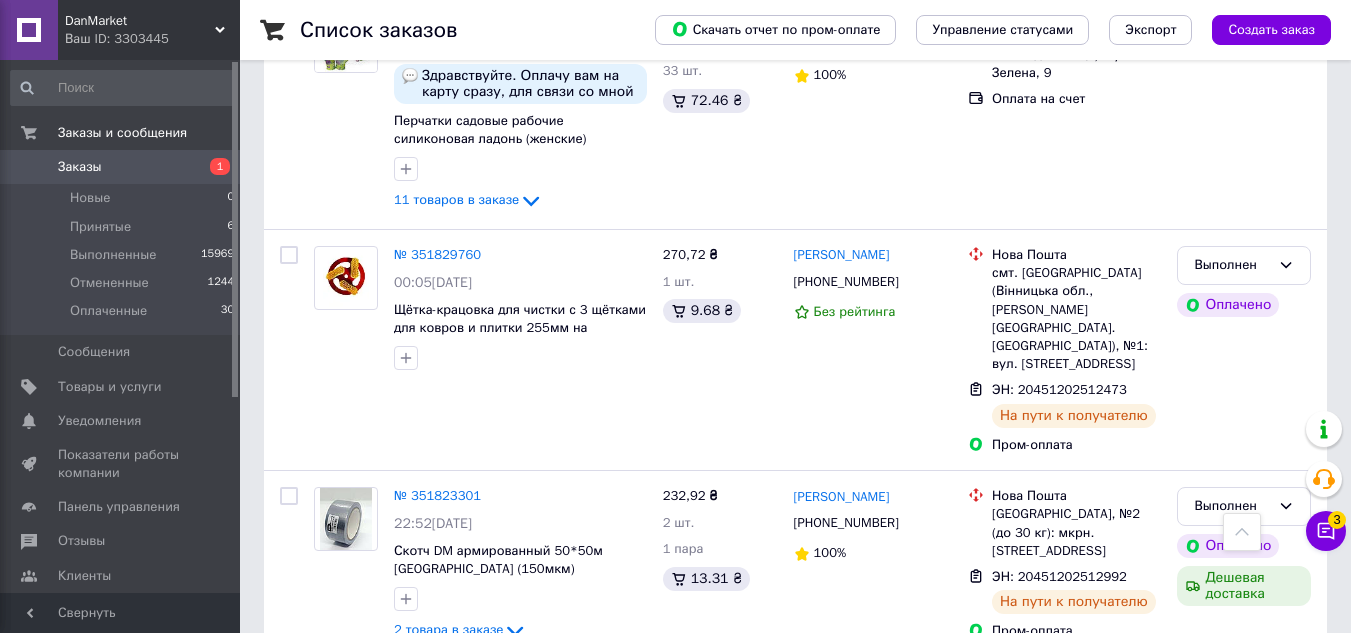scroll, scrollTop: 2480, scrollLeft: 0, axis: vertical 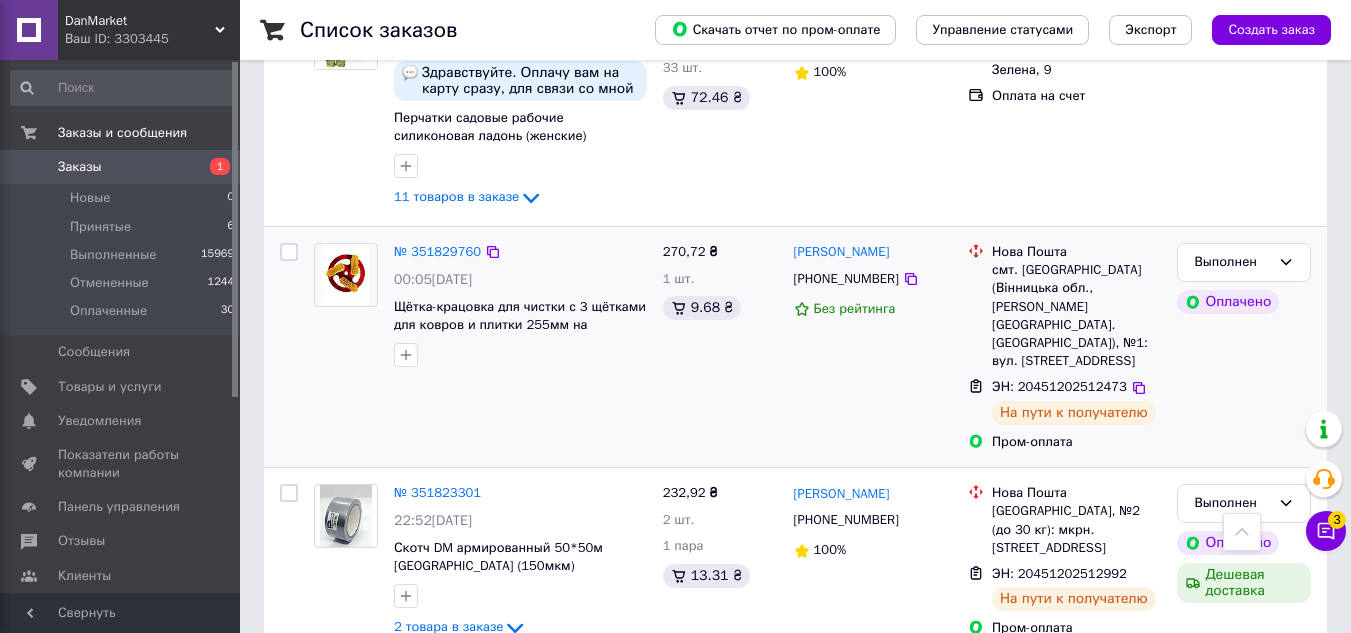 click at bounding box center (289, 252) 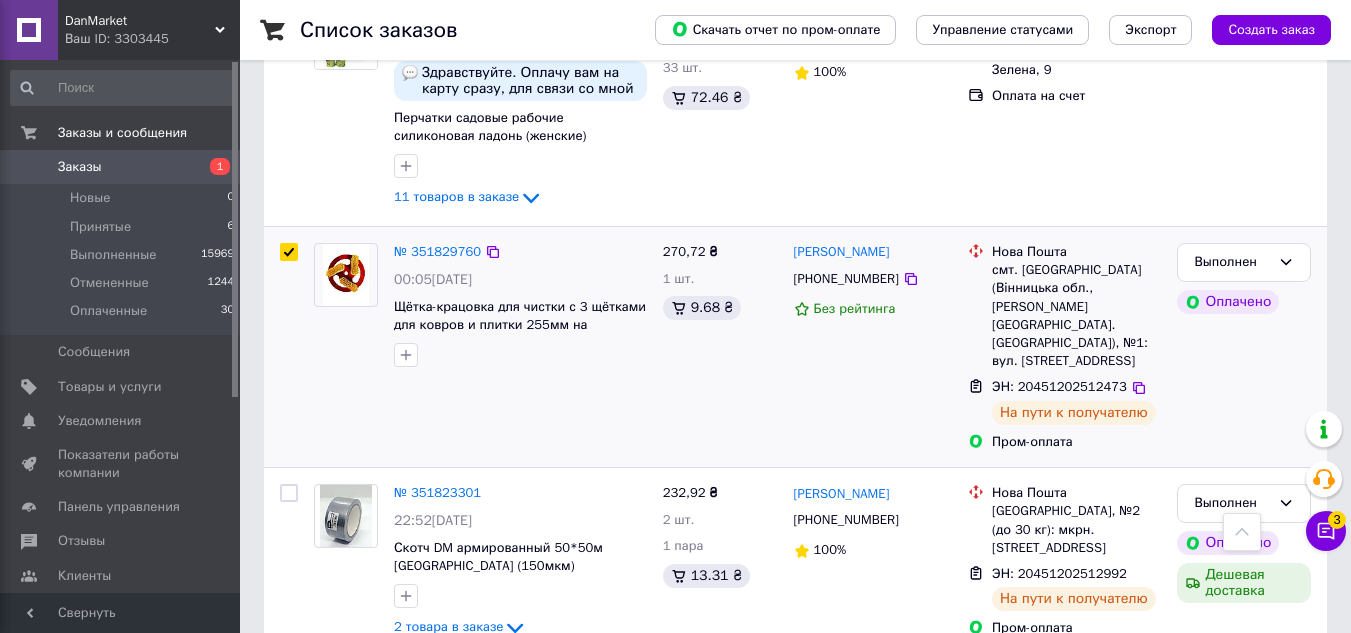 checkbox on "true" 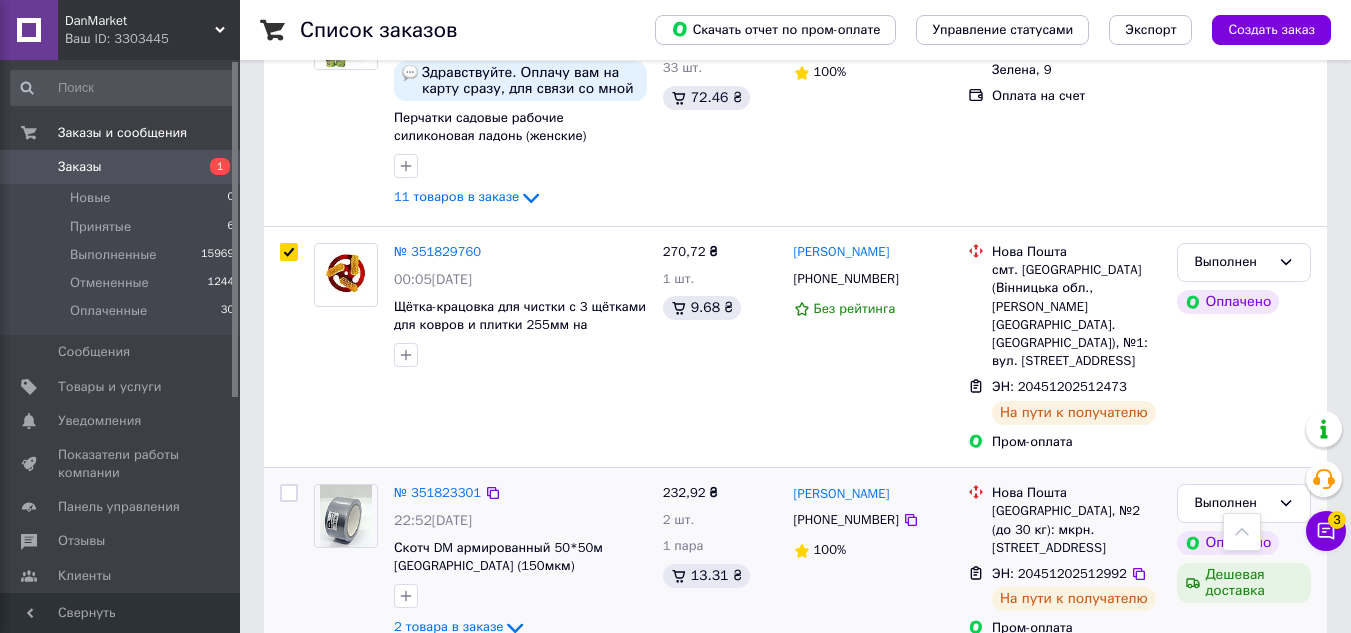 click at bounding box center (289, 493) 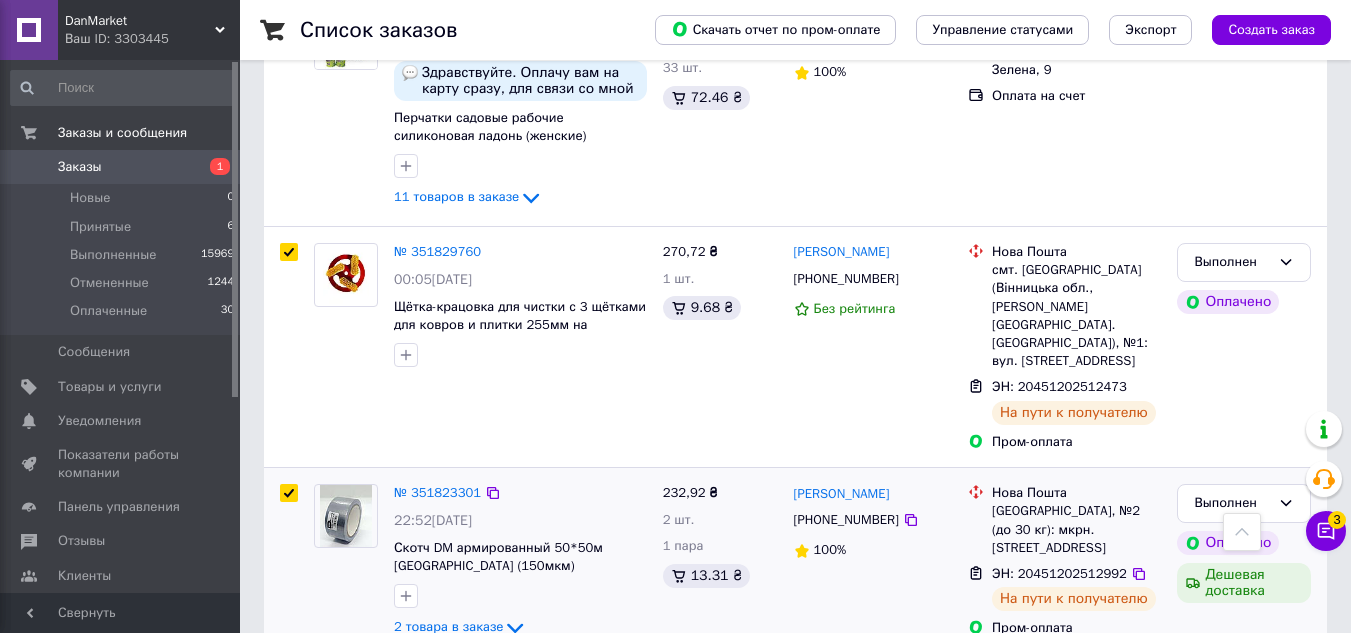 checkbox on "true" 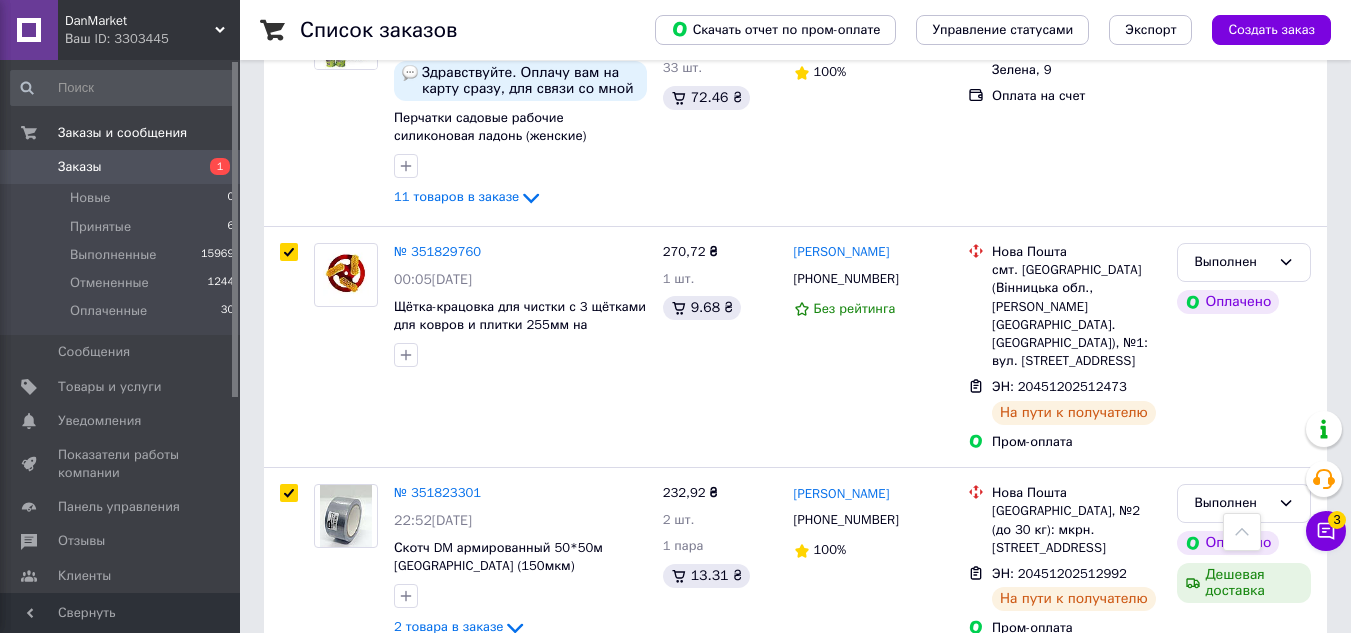 click at bounding box center (289, 682) 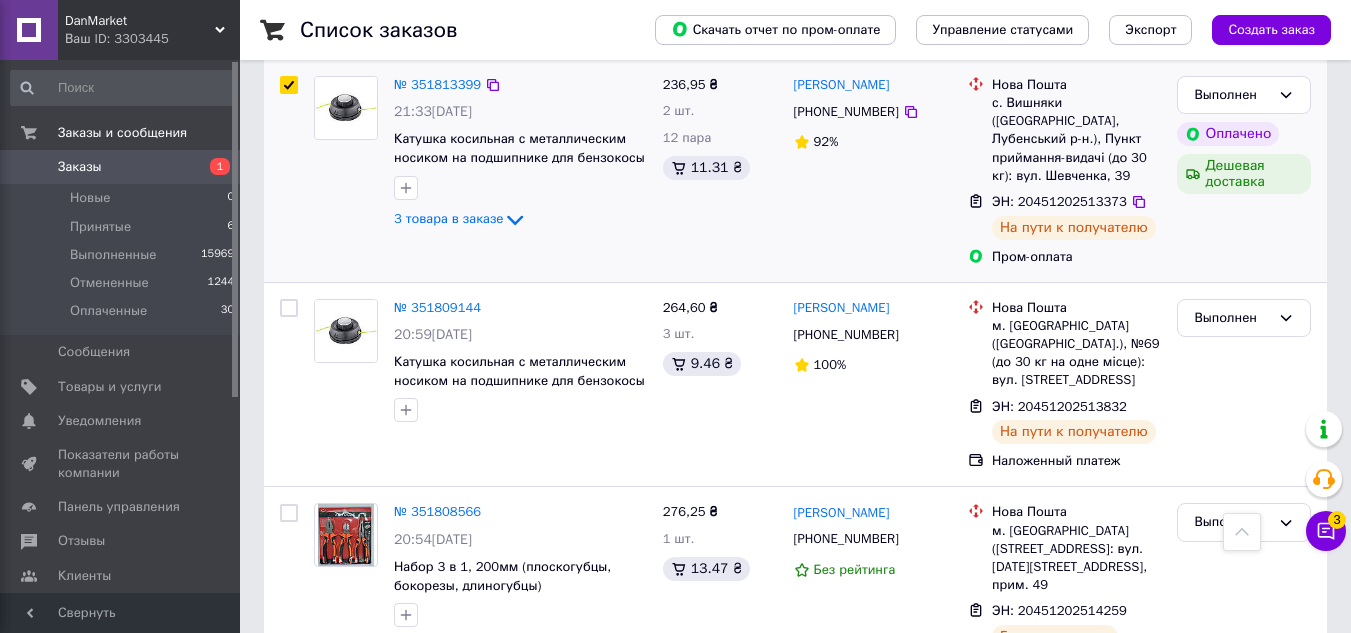 scroll, scrollTop: 3080, scrollLeft: 0, axis: vertical 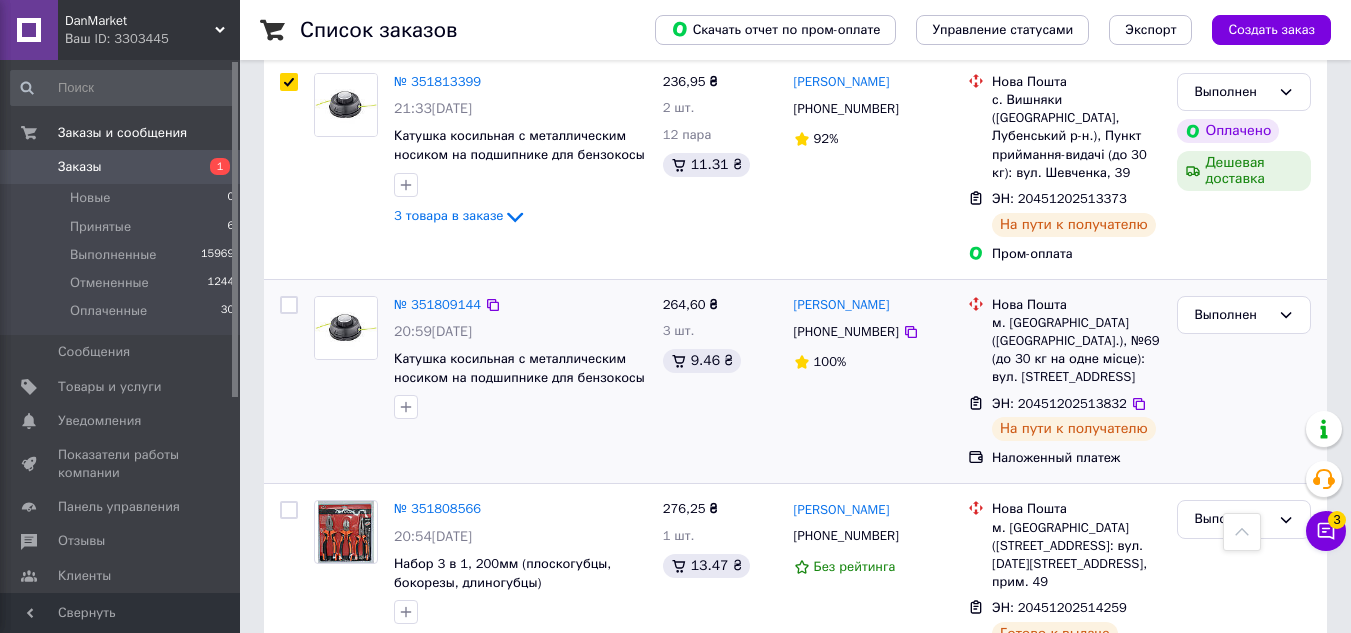 click at bounding box center (289, 305) 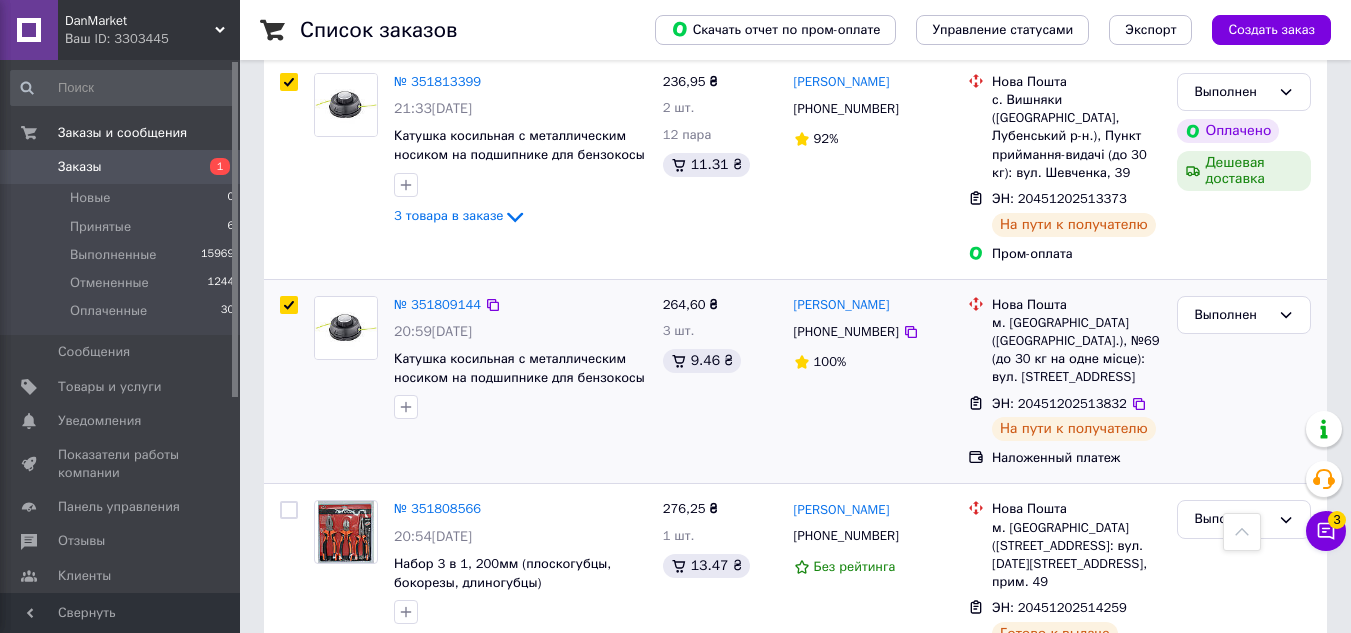 checkbox on "true" 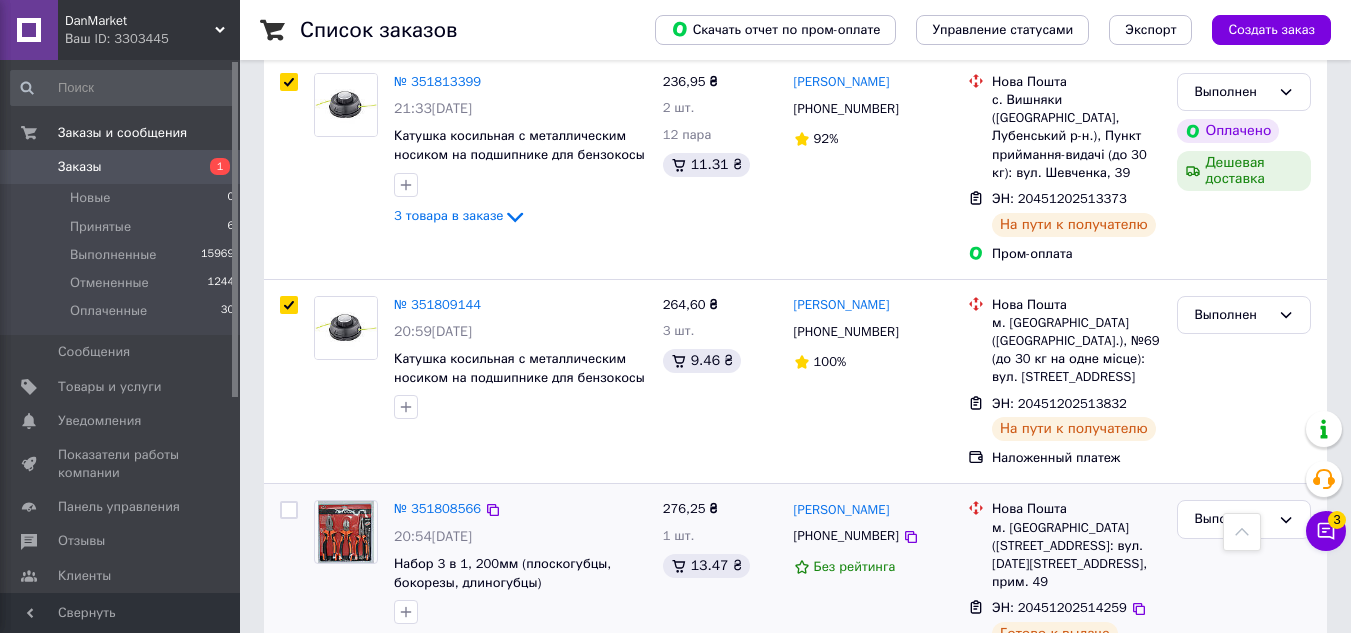 click at bounding box center (289, 510) 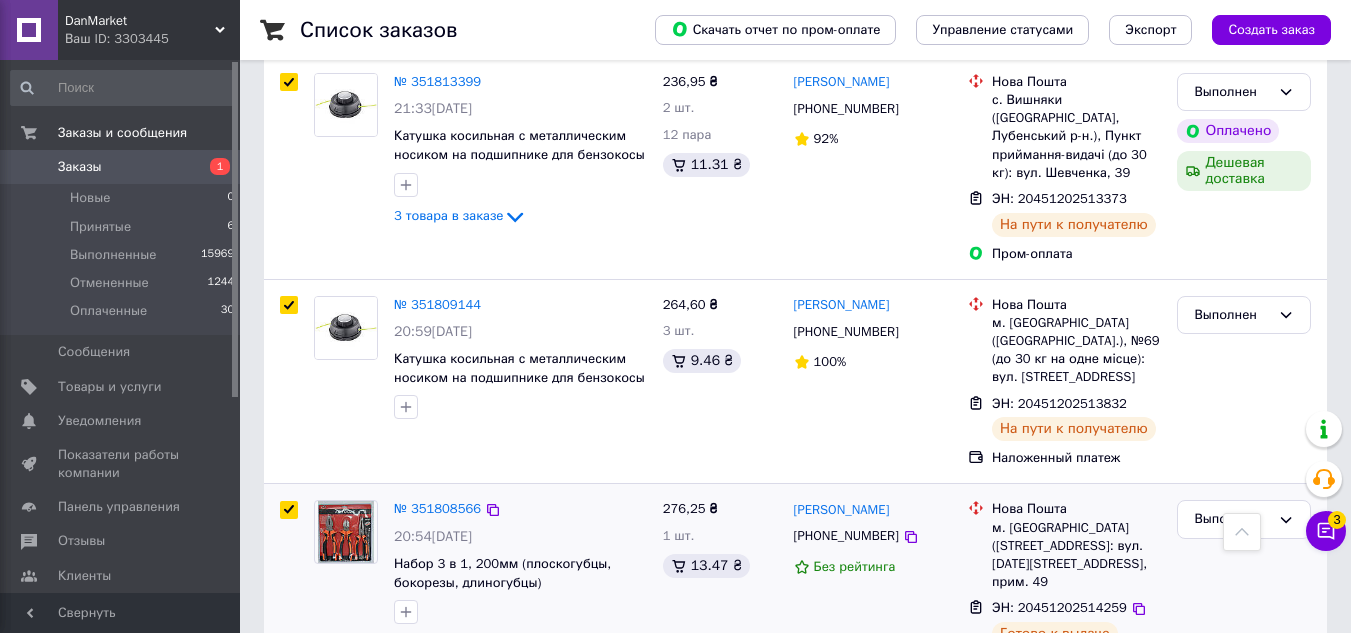 checkbox on "true" 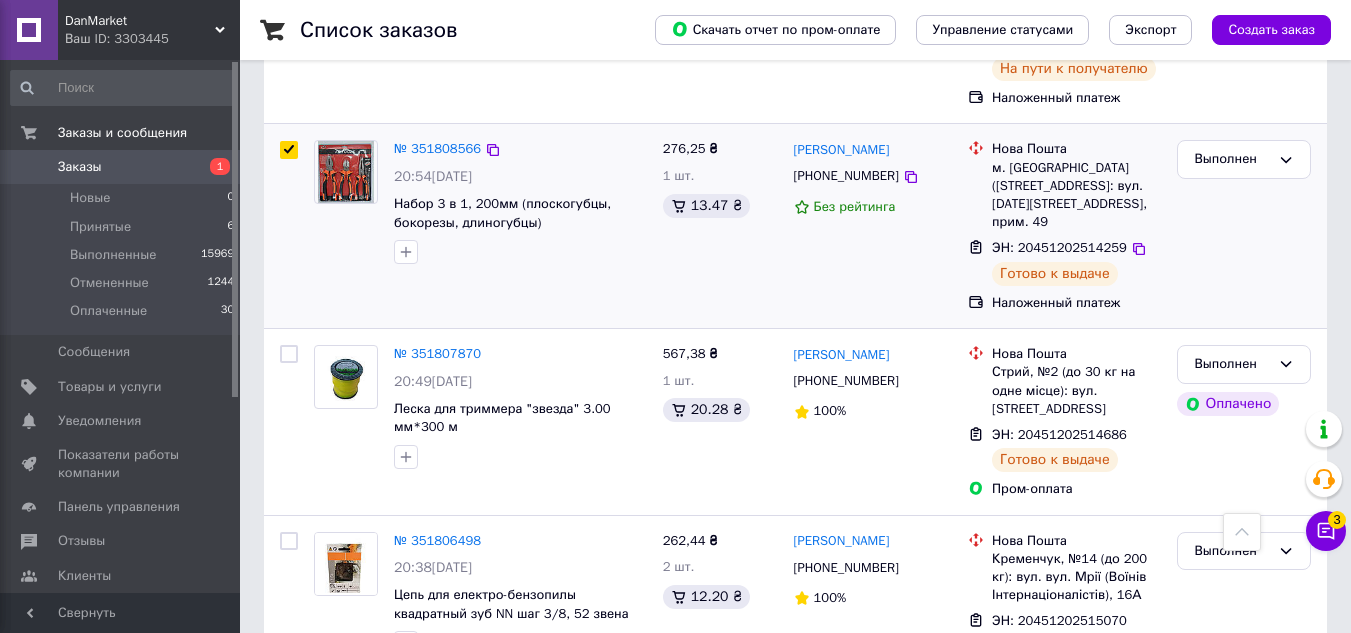 scroll, scrollTop: 3480, scrollLeft: 0, axis: vertical 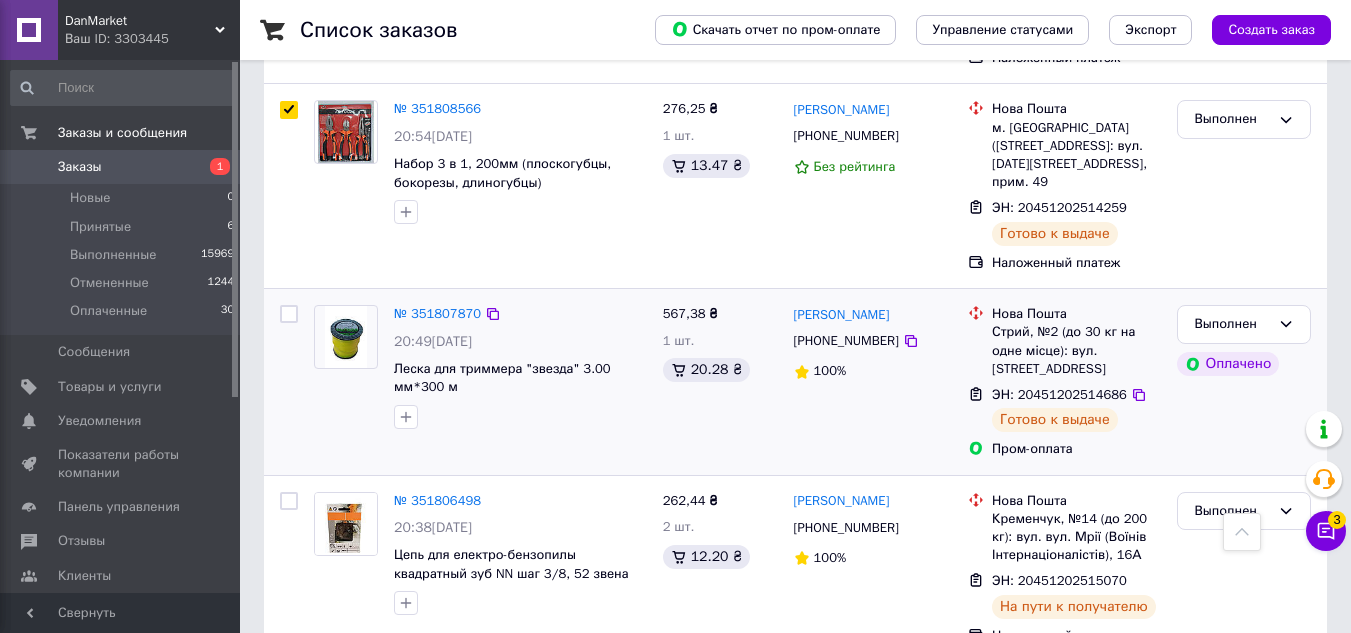 click at bounding box center (289, 314) 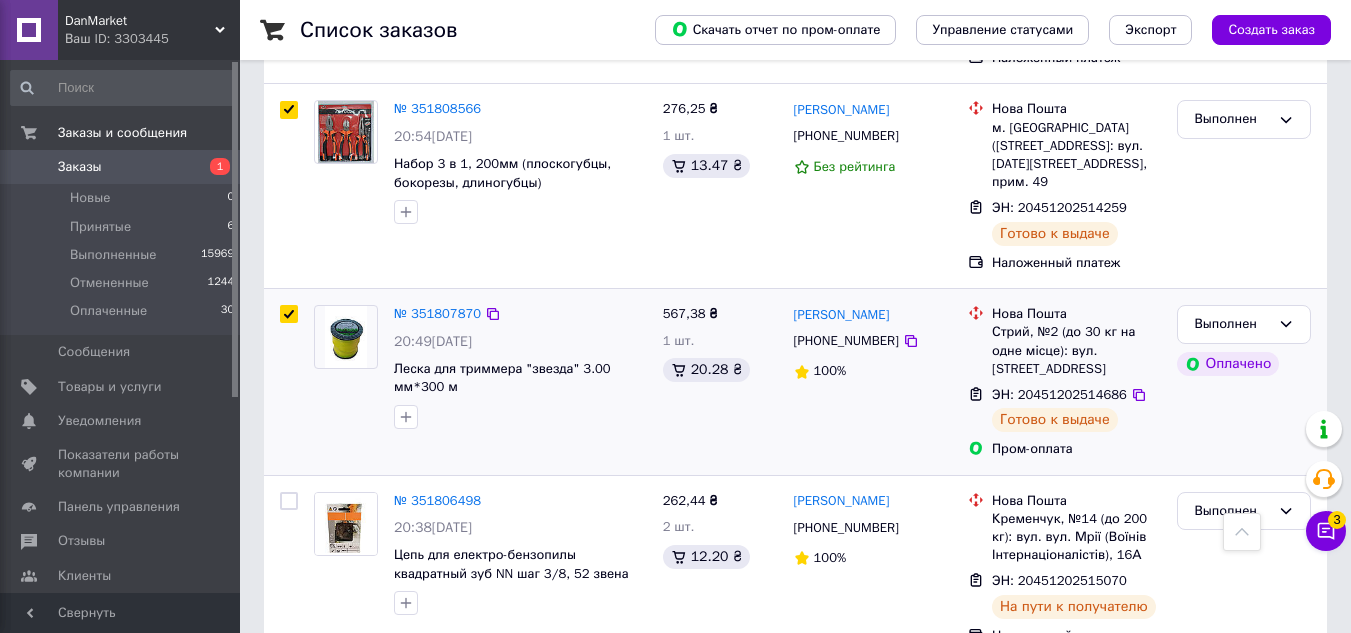 checkbox on "true" 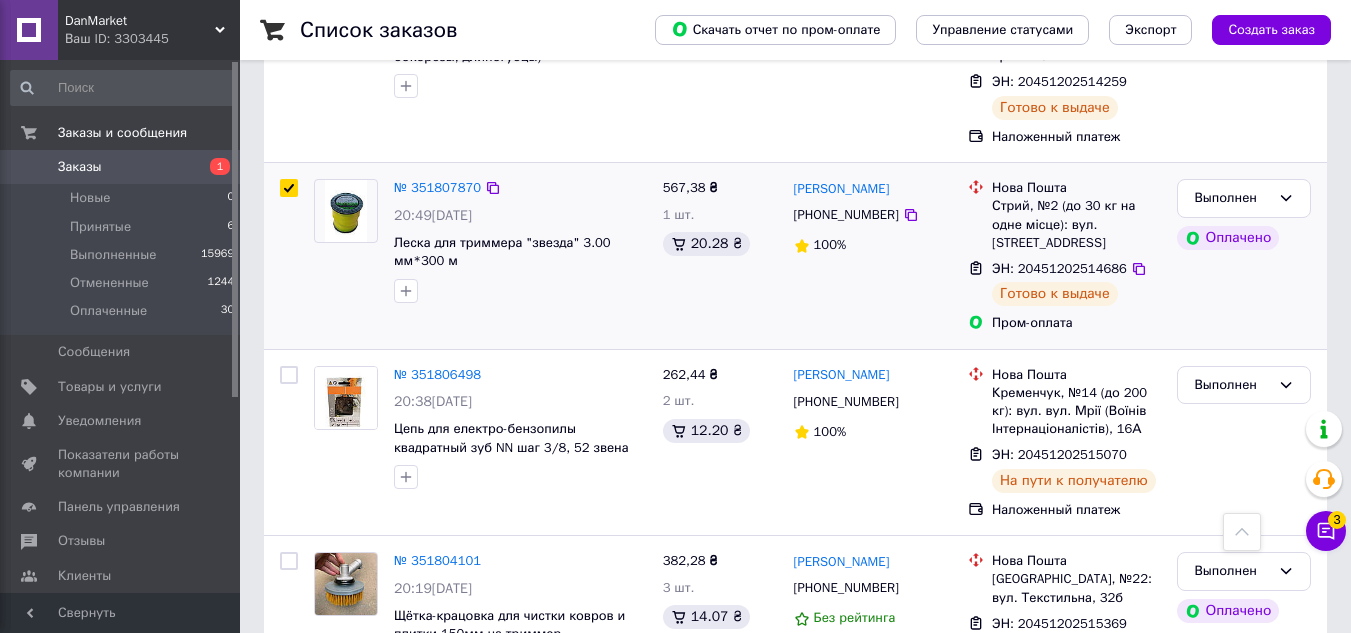 scroll, scrollTop: 3720, scrollLeft: 0, axis: vertical 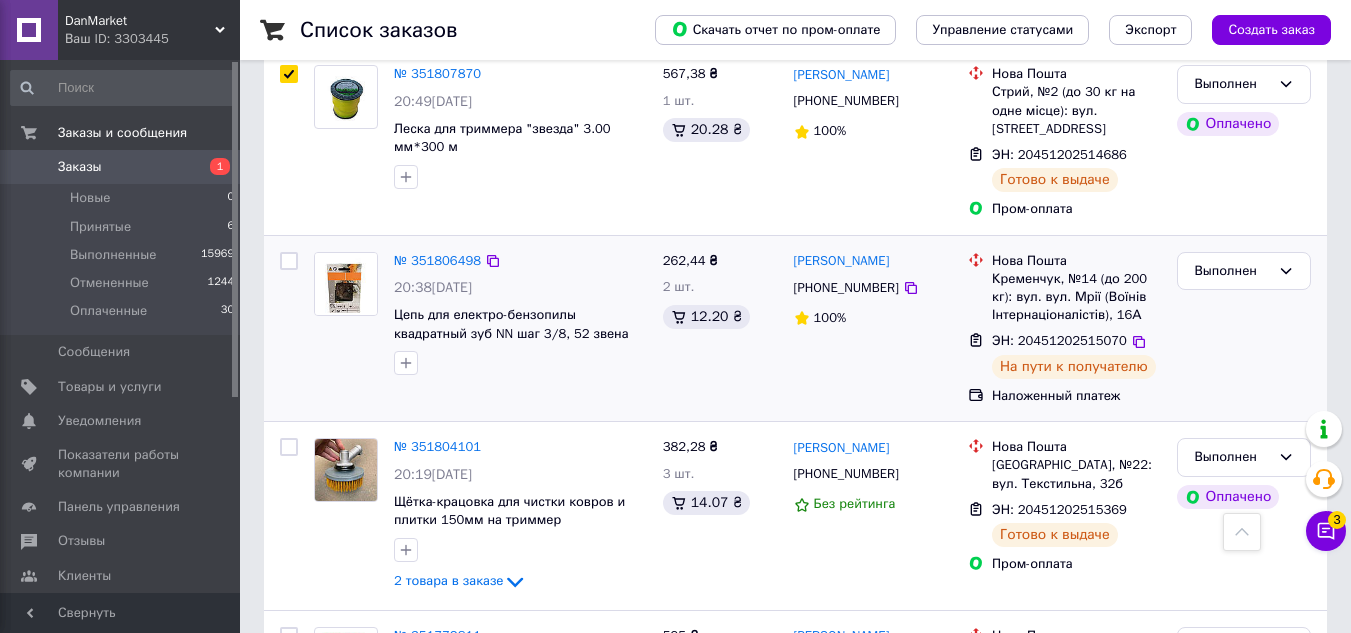 click at bounding box center [289, 261] 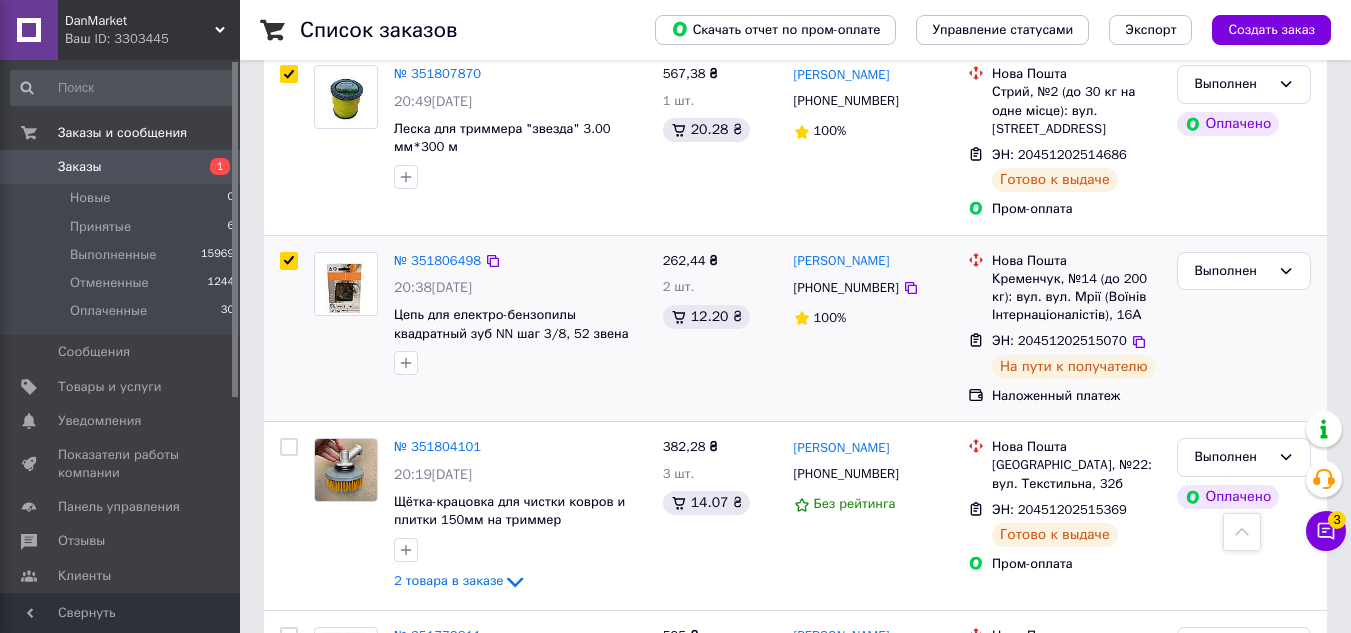 checkbox on "true" 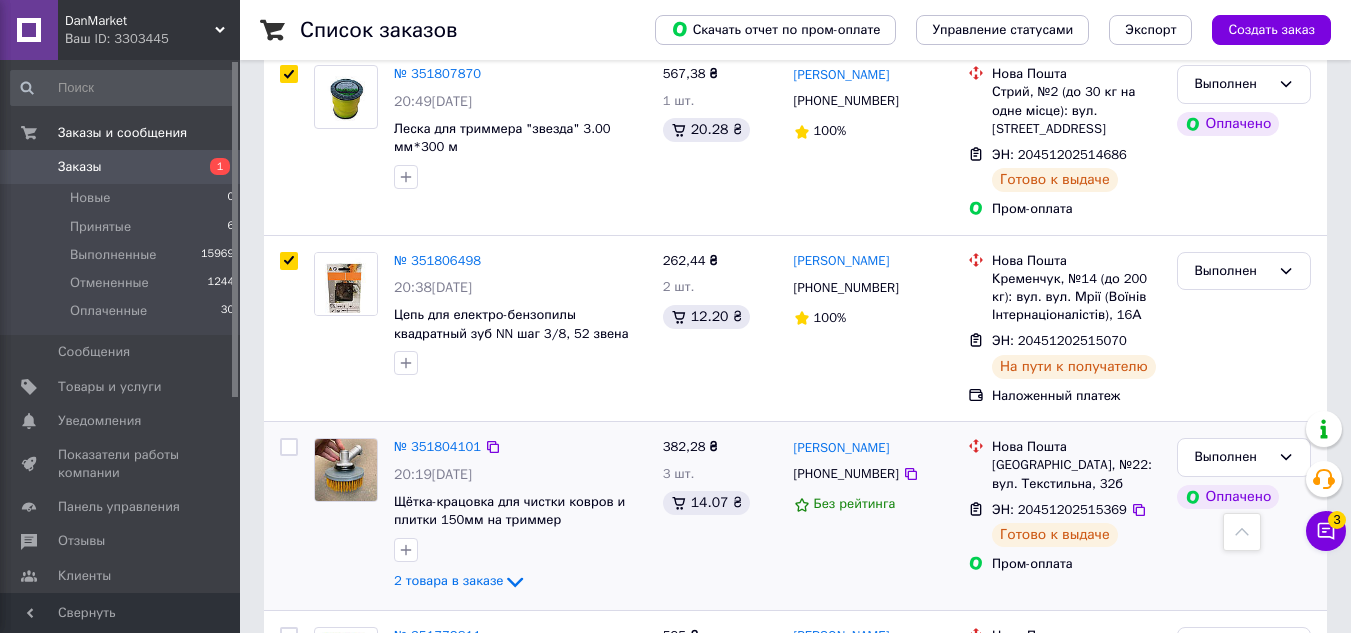 click at bounding box center [289, 447] 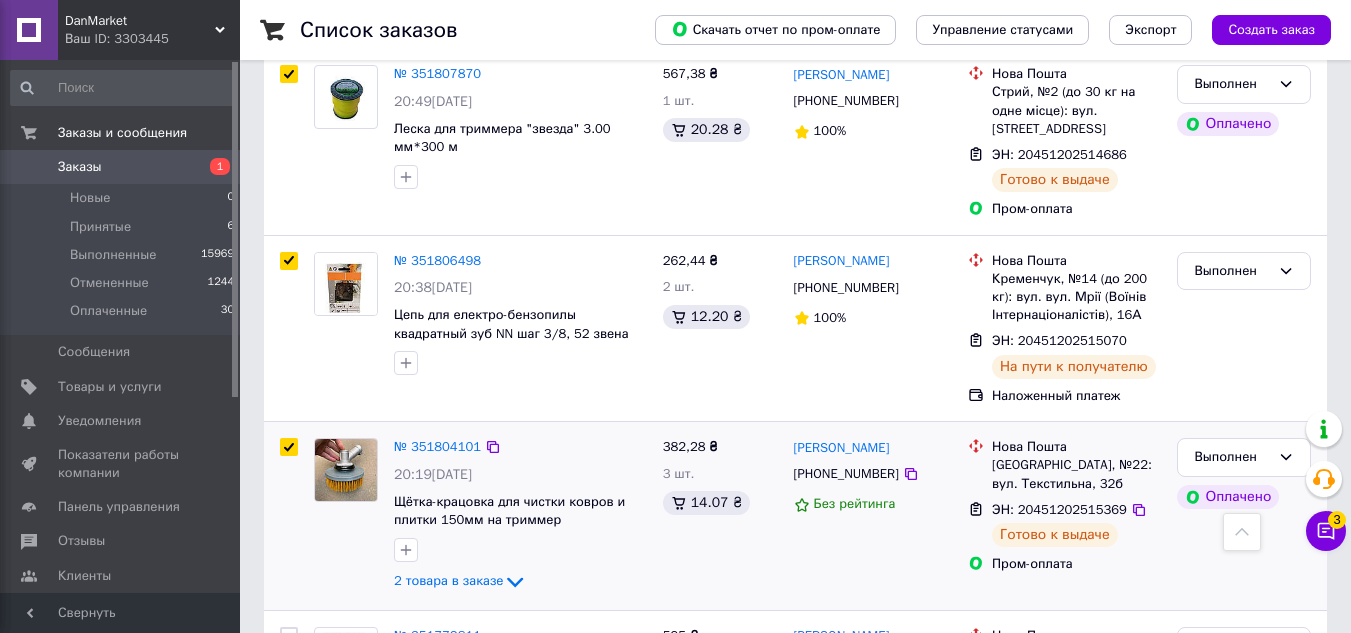 checkbox on "true" 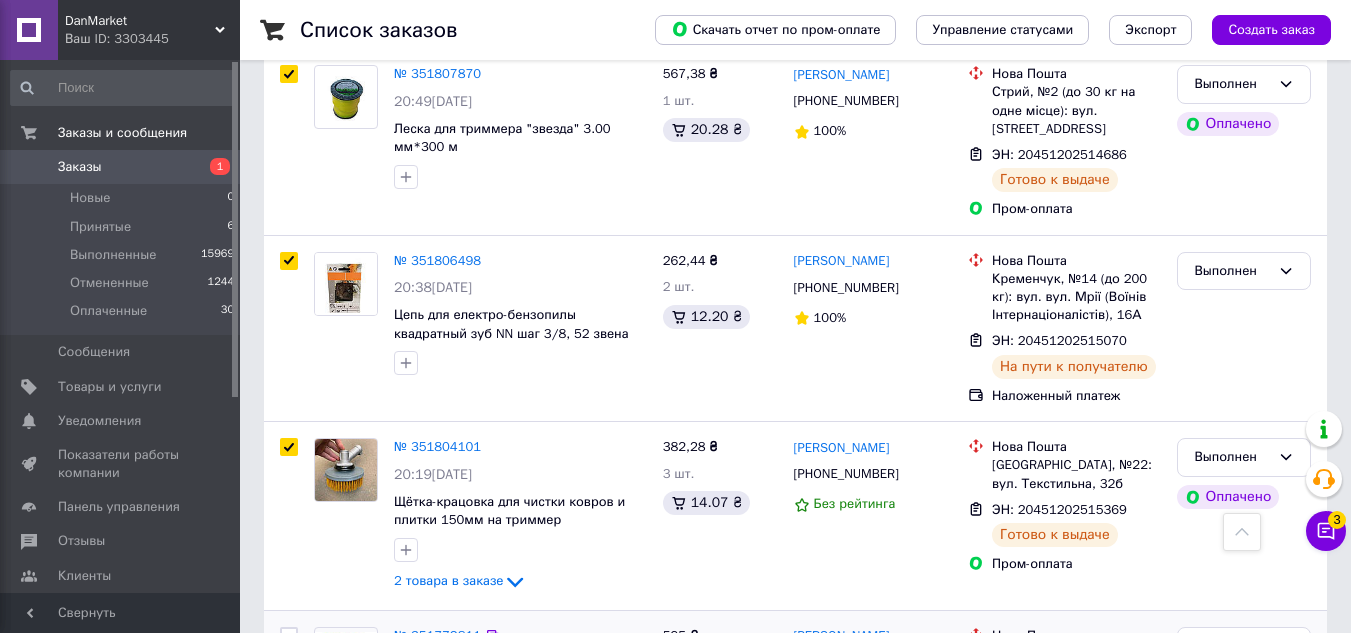 click at bounding box center (289, 636) 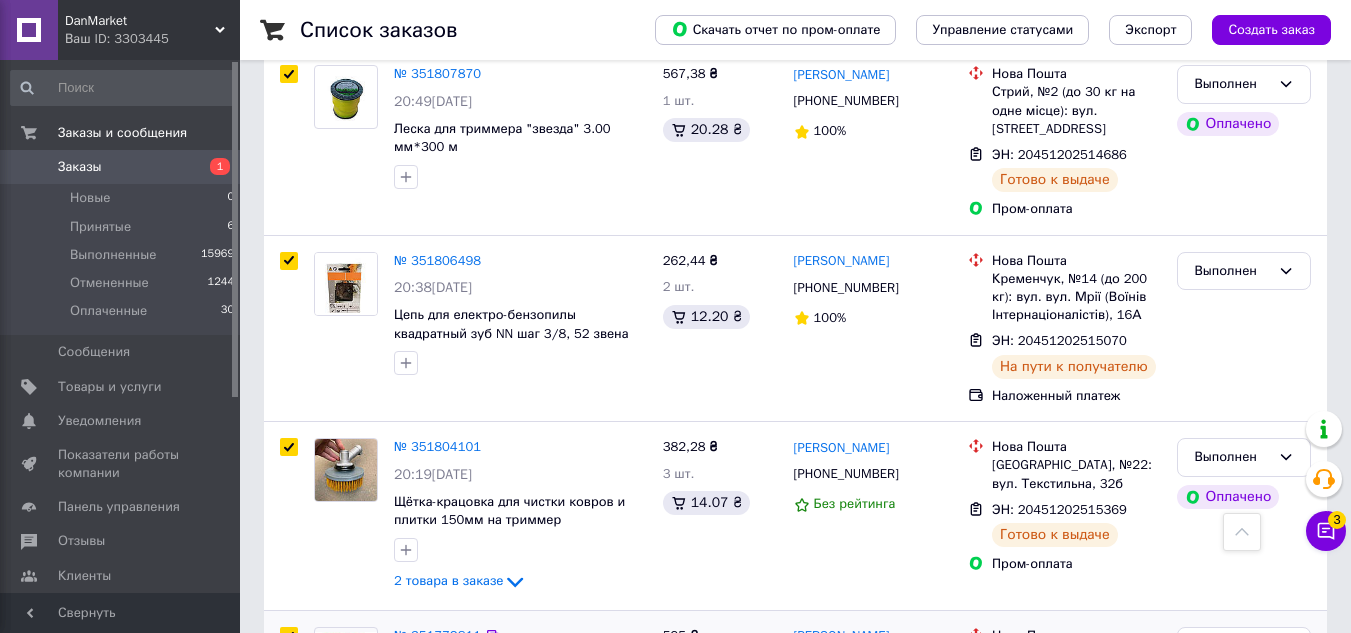 checkbox on "true" 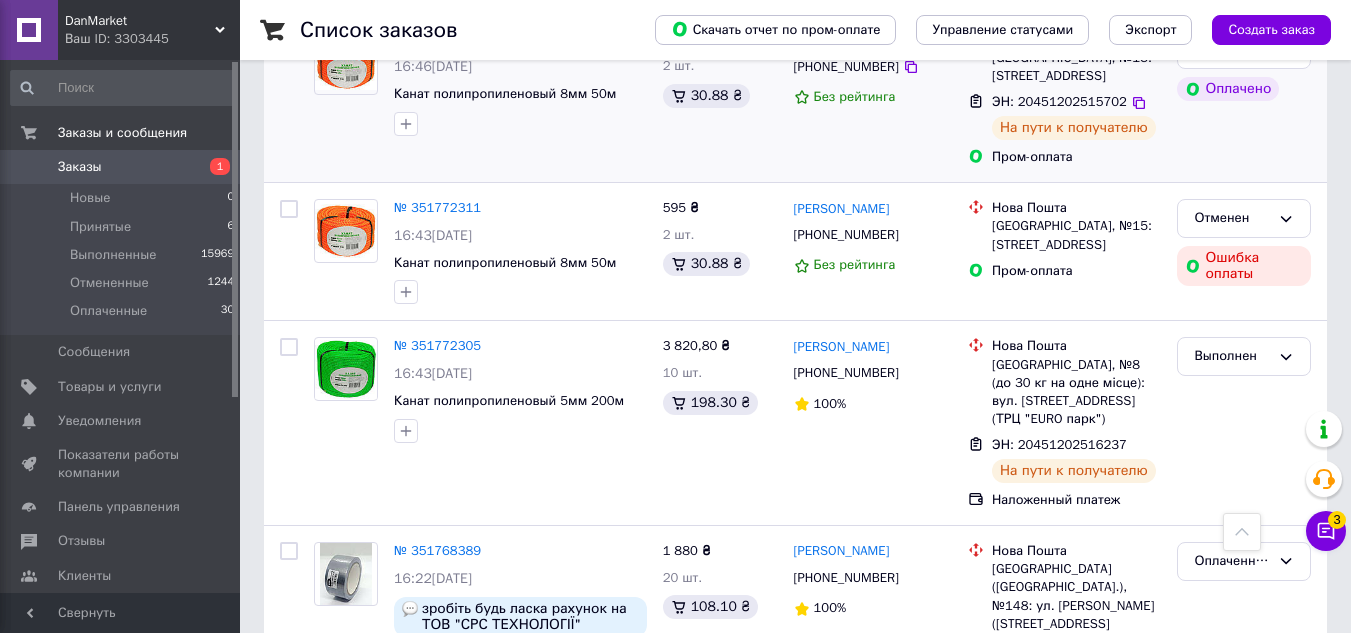 scroll, scrollTop: 4320, scrollLeft: 0, axis: vertical 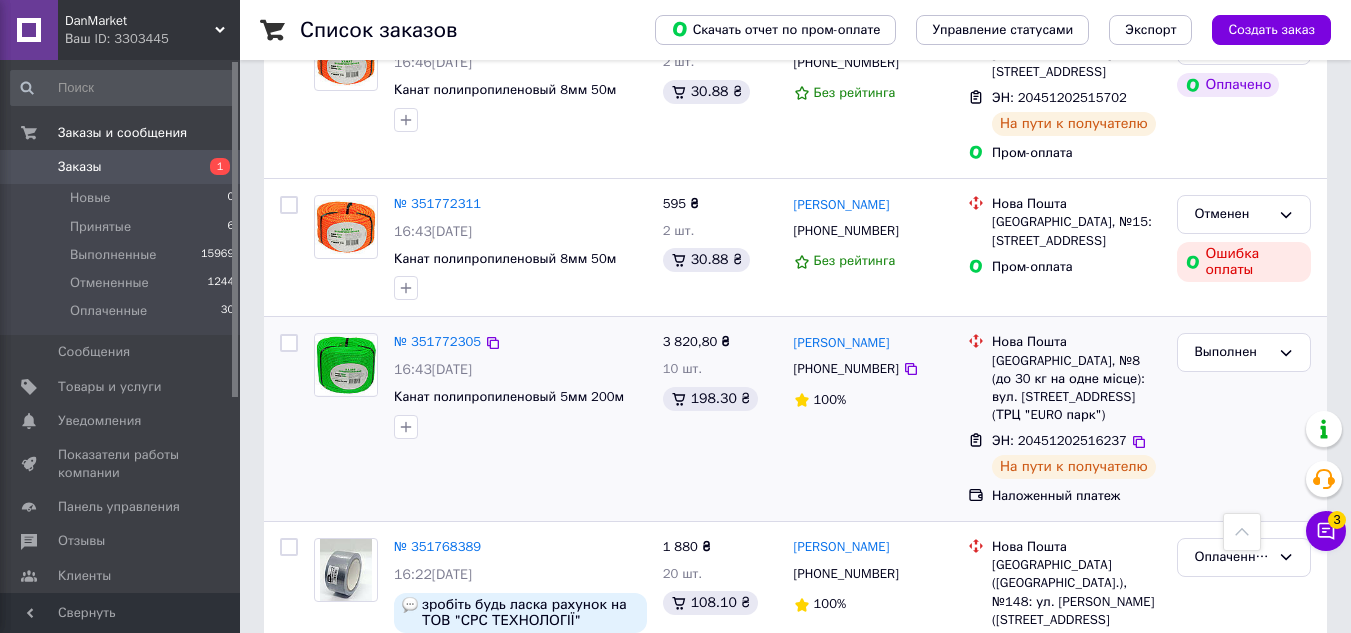click at bounding box center (289, 343) 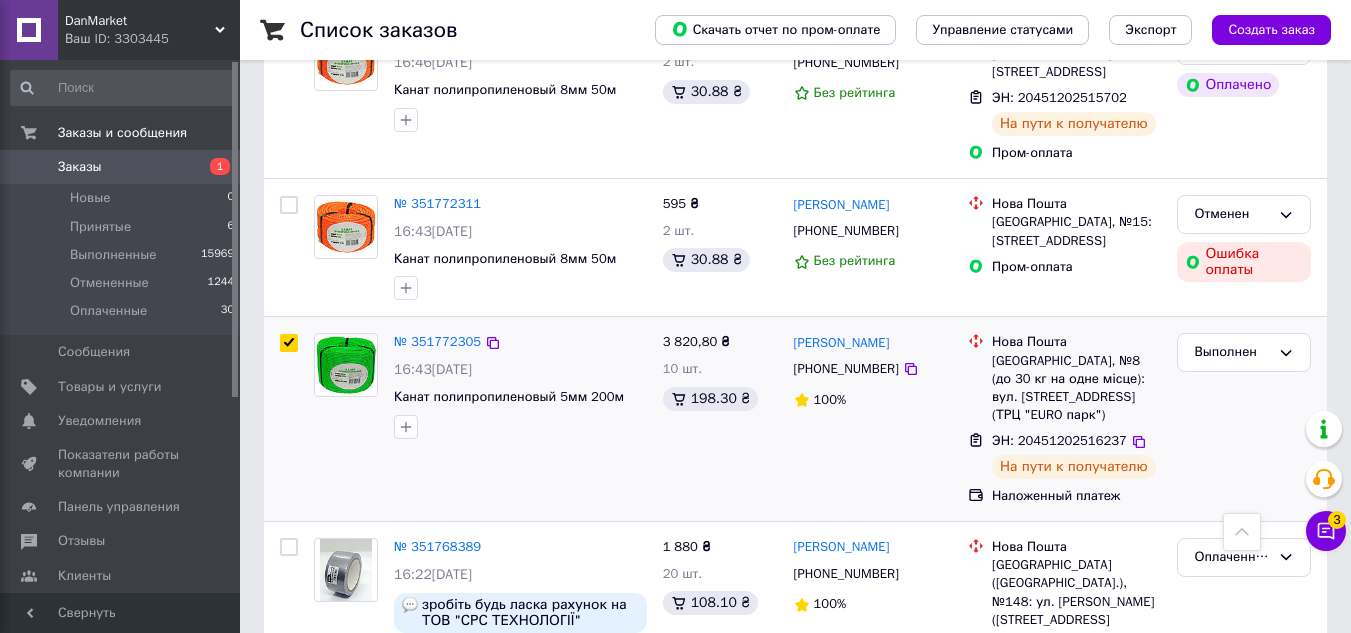 checkbox on "true" 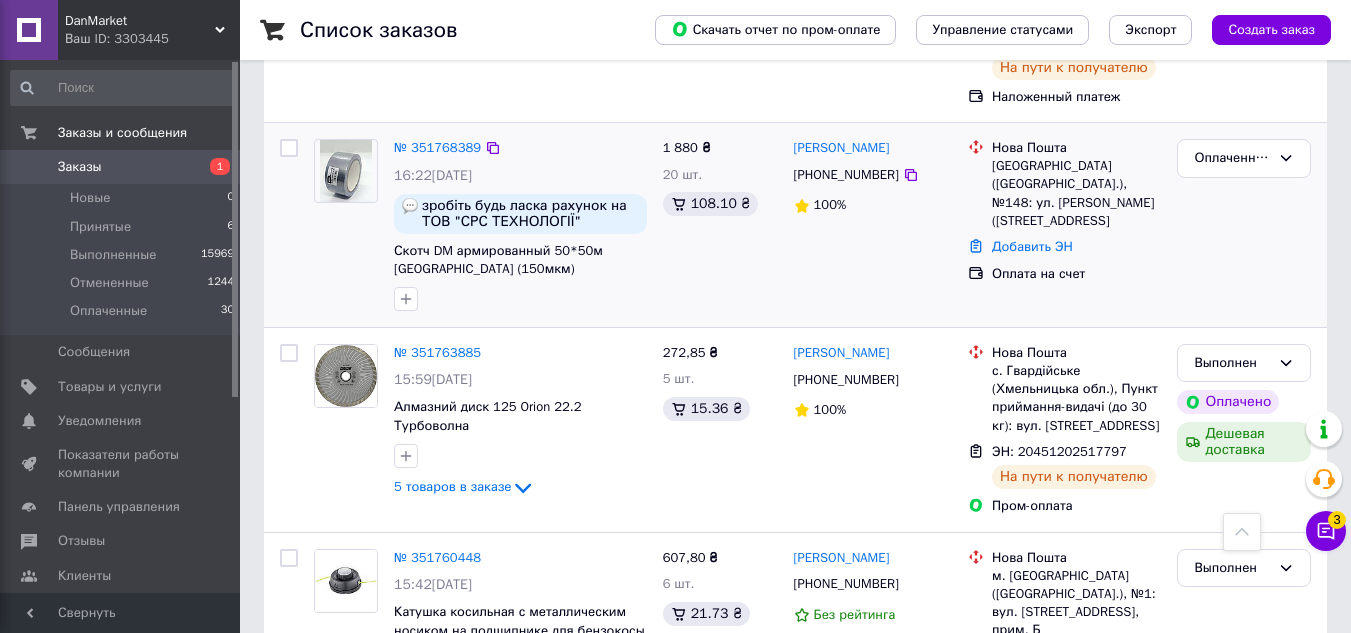 scroll, scrollTop: 4720, scrollLeft: 0, axis: vertical 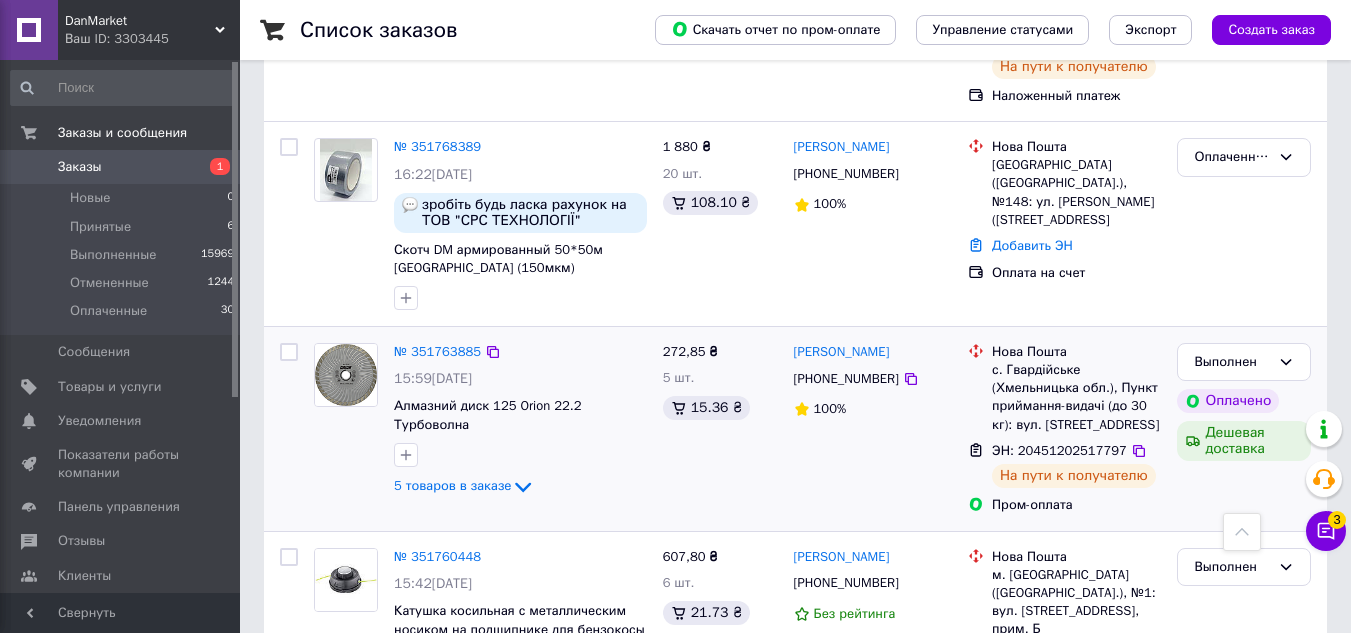 click at bounding box center (289, 352) 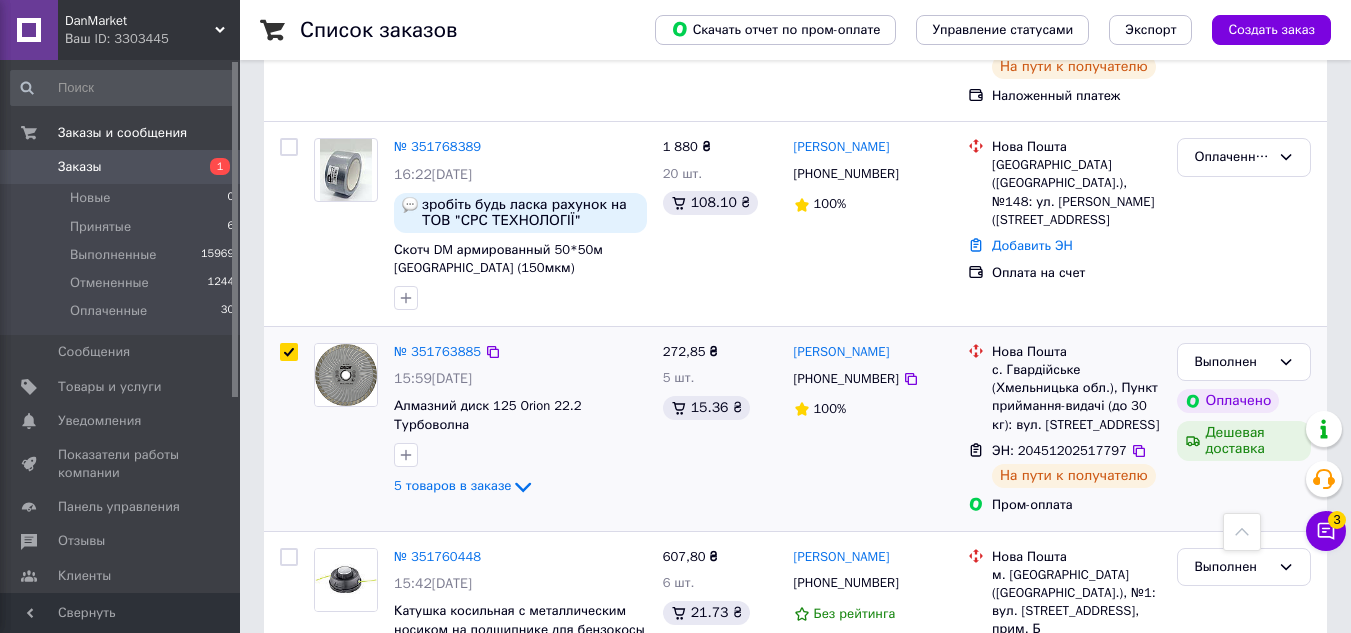 checkbox on "true" 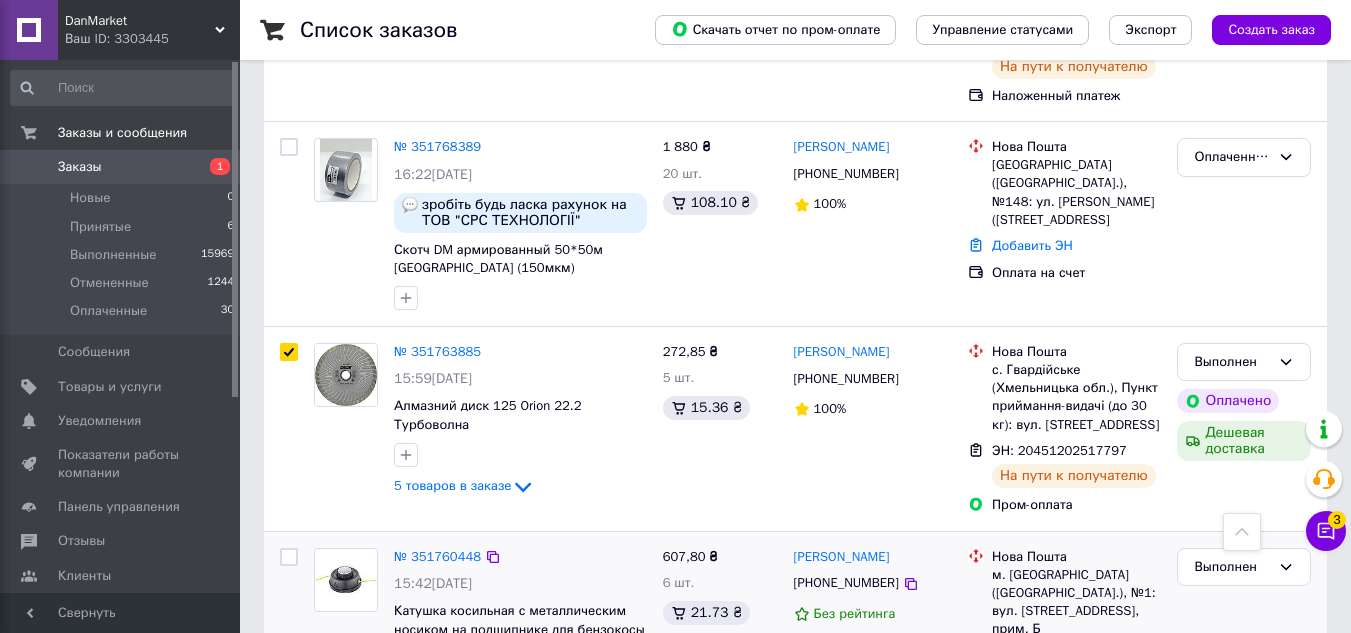 click at bounding box center [289, 557] 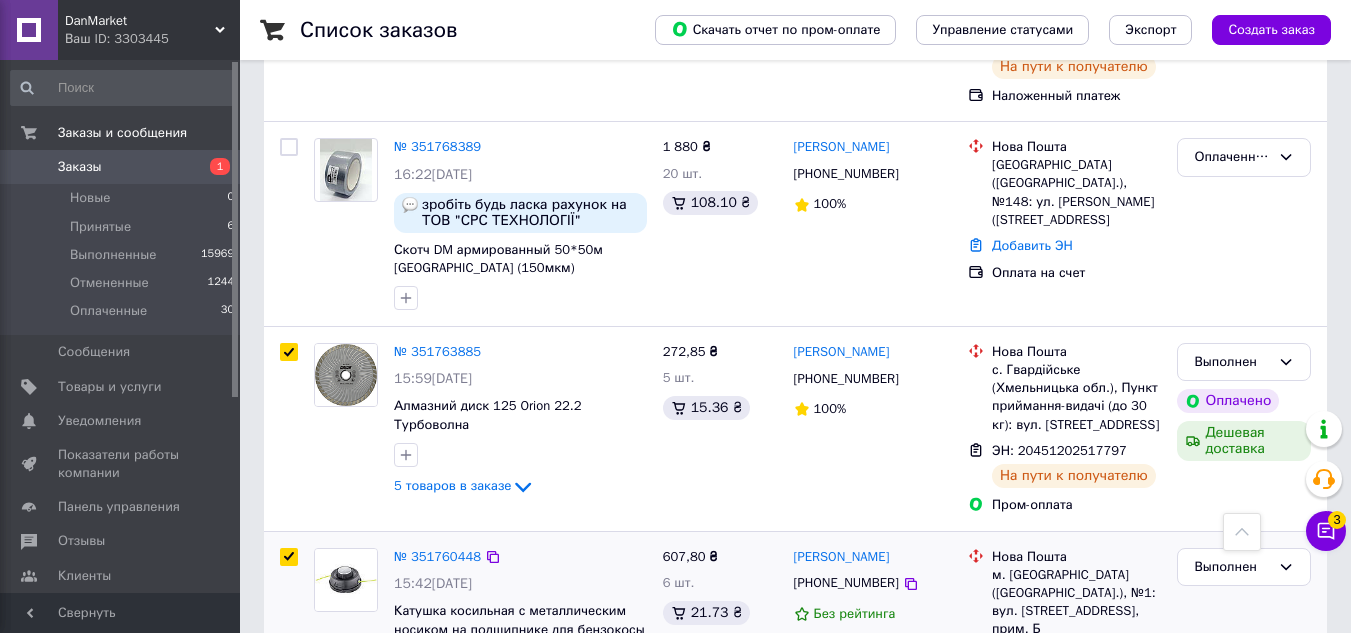 checkbox on "true" 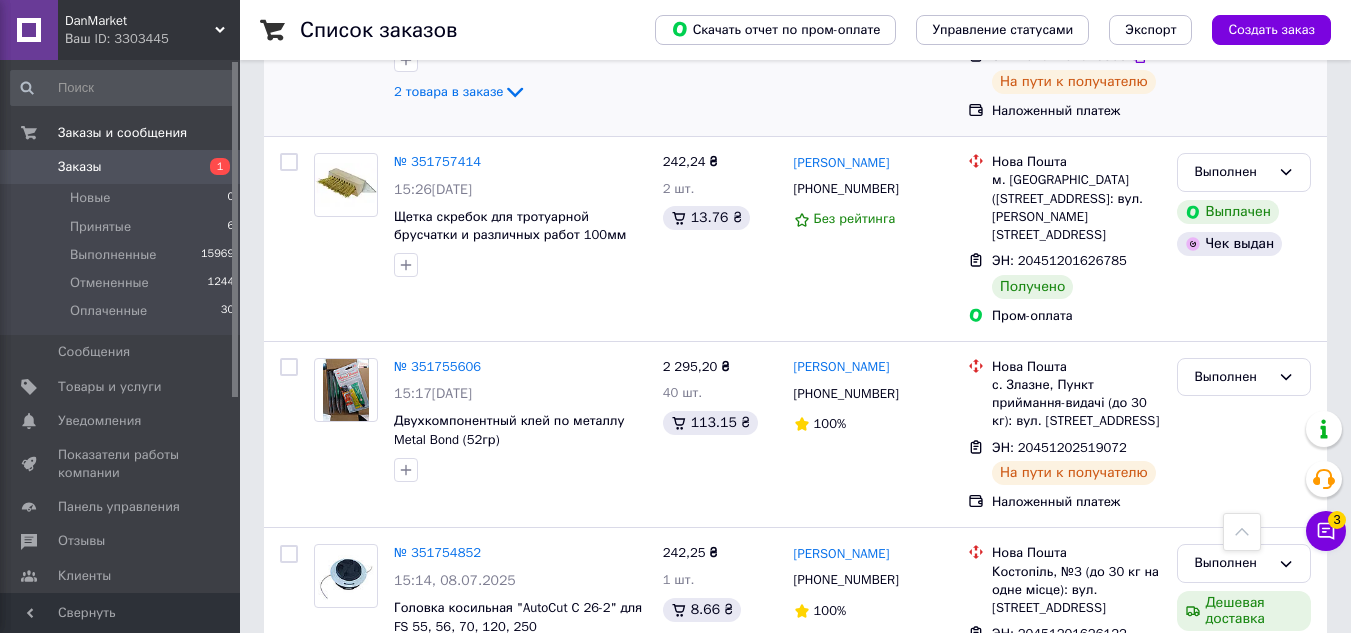 scroll, scrollTop: 5320, scrollLeft: 0, axis: vertical 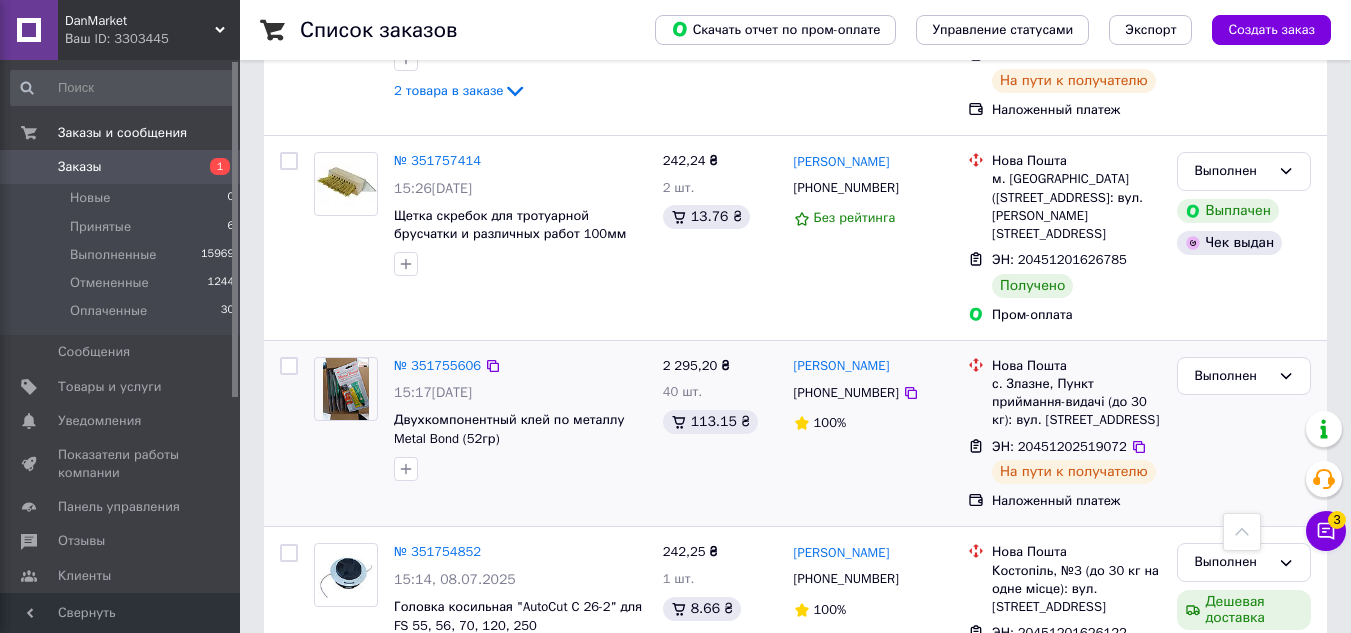 click at bounding box center (289, 366) 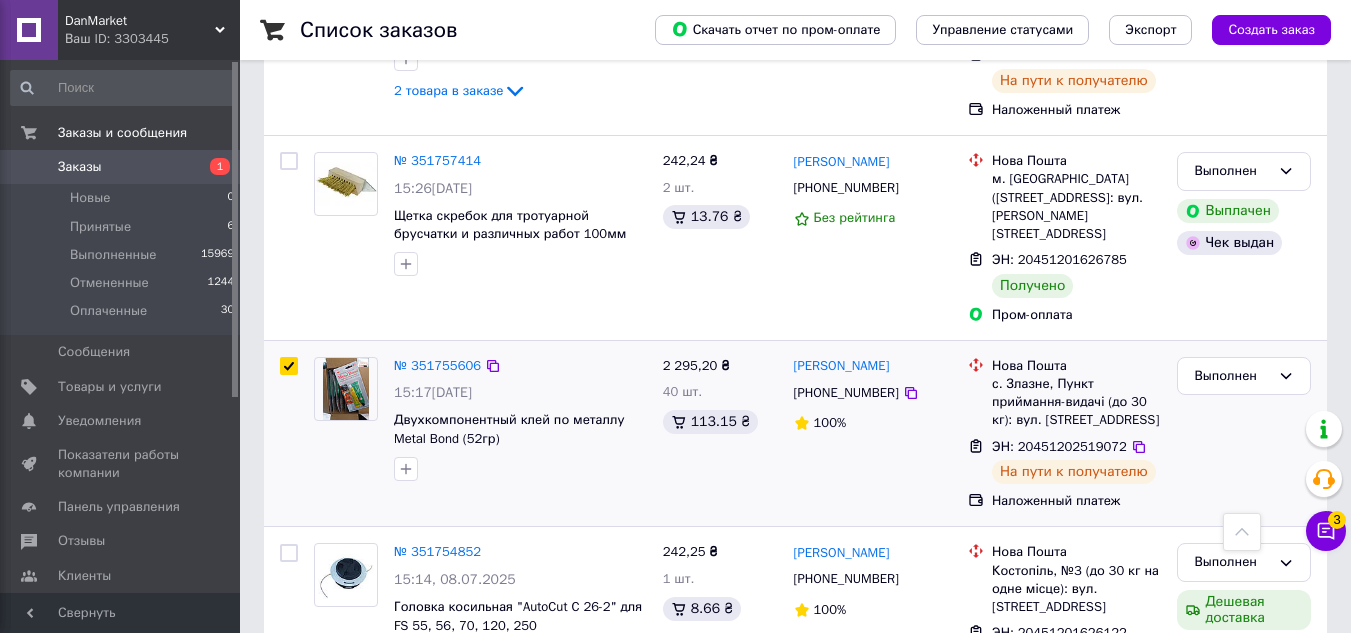 checkbox on "true" 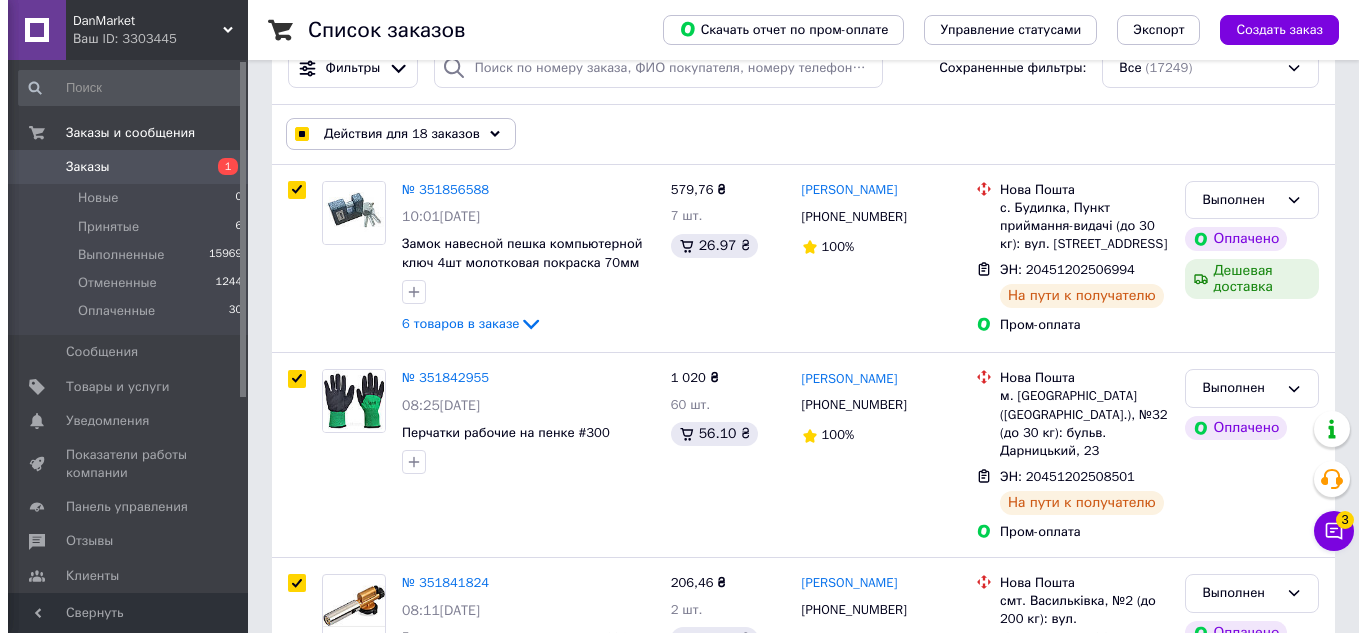 scroll, scrollTop: 0, scrollLeft: 0, axis: both 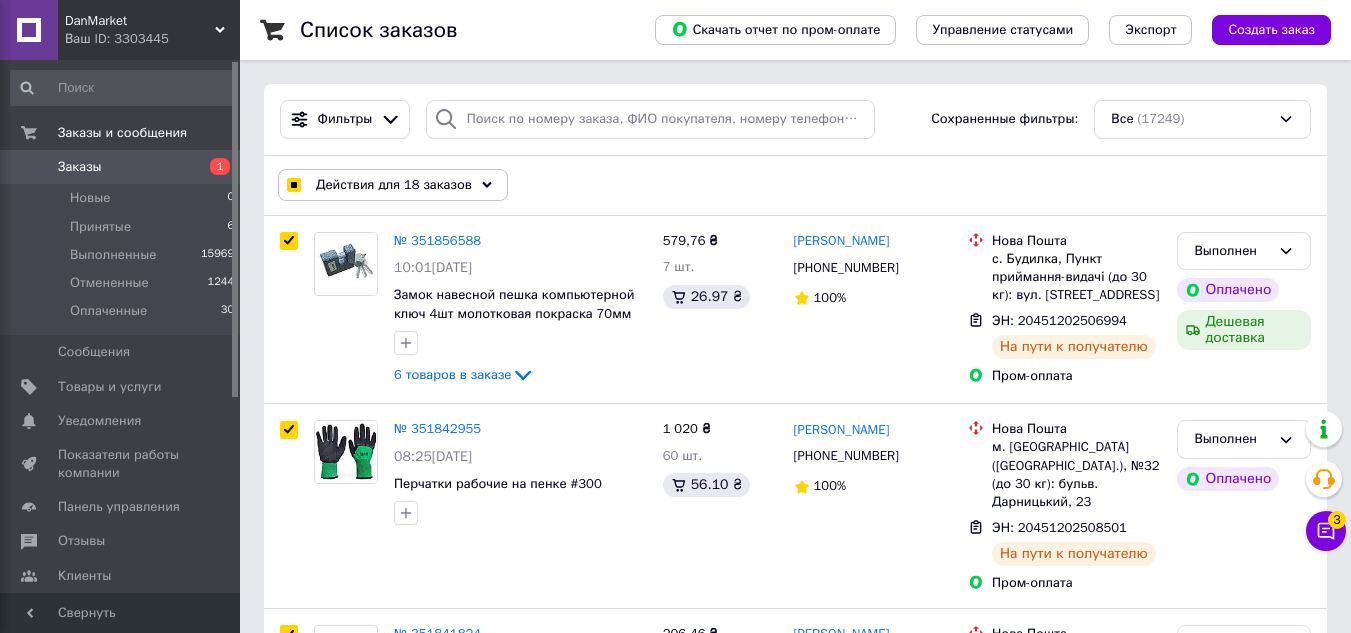 click on "Действия для 18 заказов" at bounding box center (394, 185) 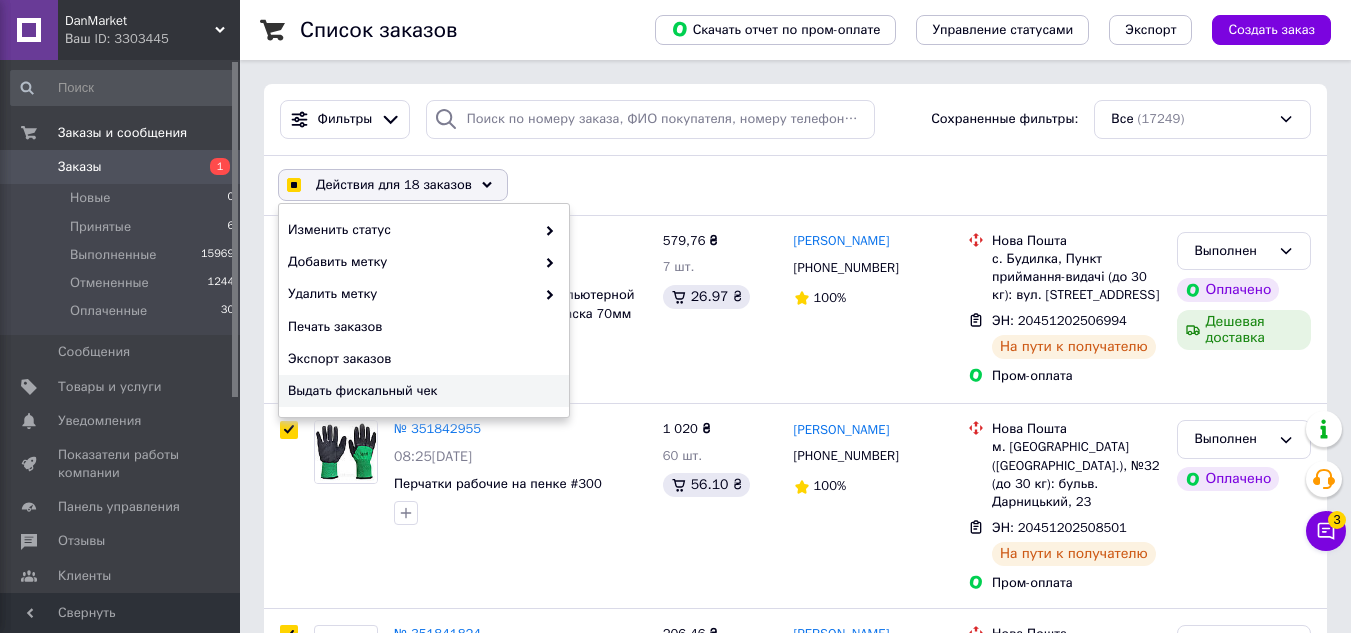 click on "Выдать фискальный чек" at bounding box center (421, 391) 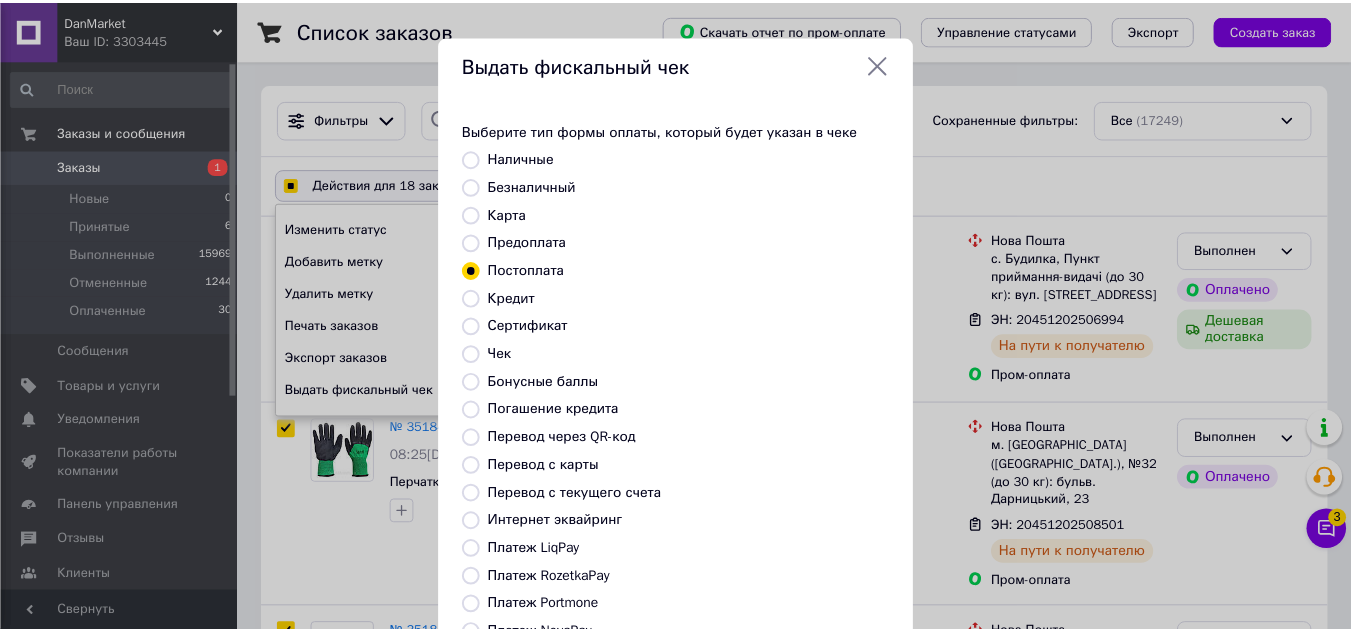 scroll, scrollTop: 138, scrollLeft: 0, axis: vertical 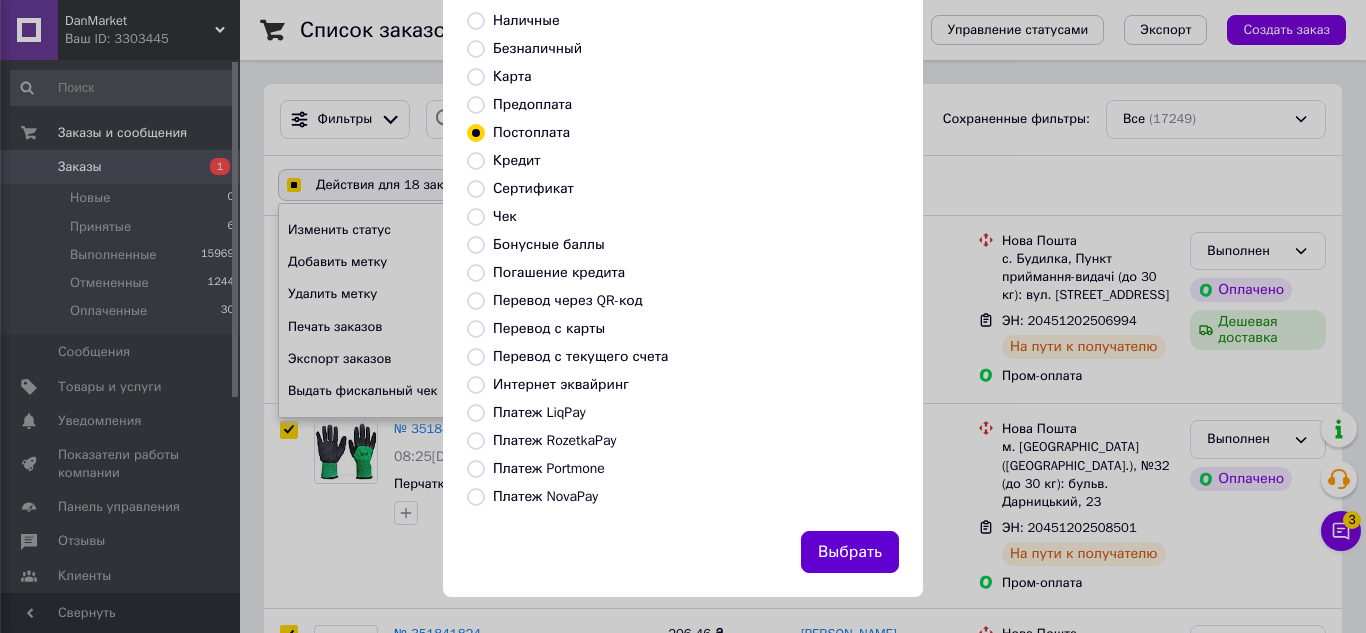 click on "Выбрать" at bounding box center [850, 552] 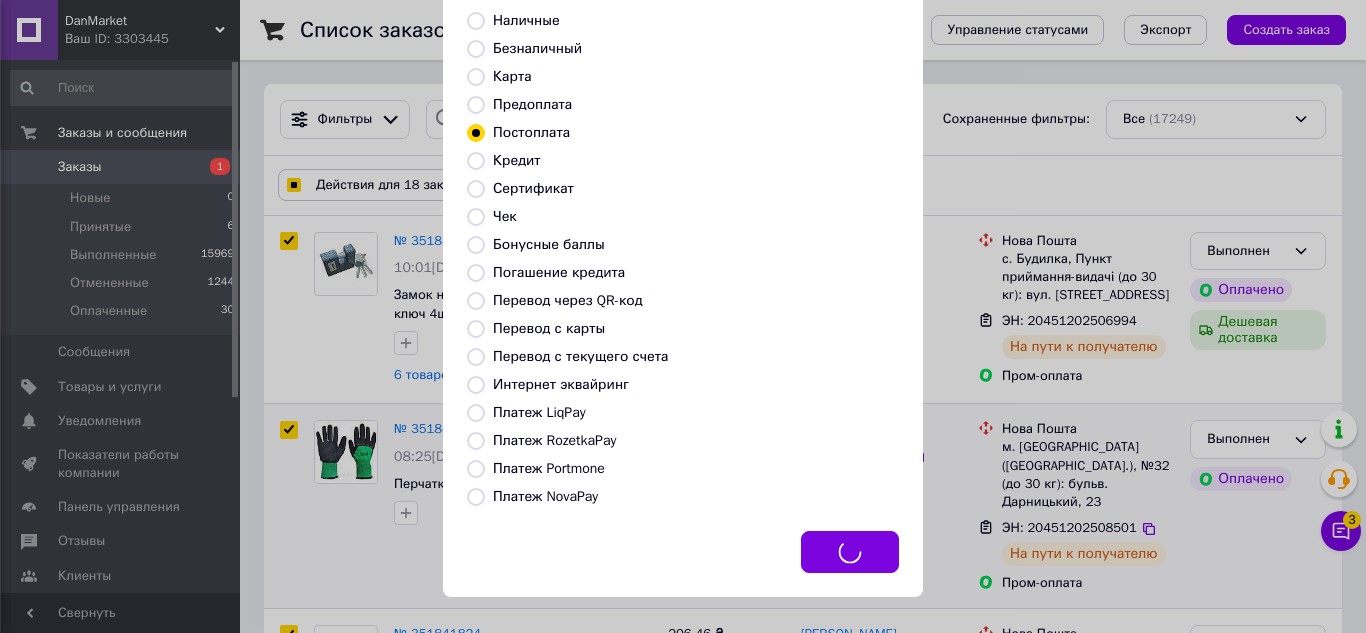 checkbox on "true" 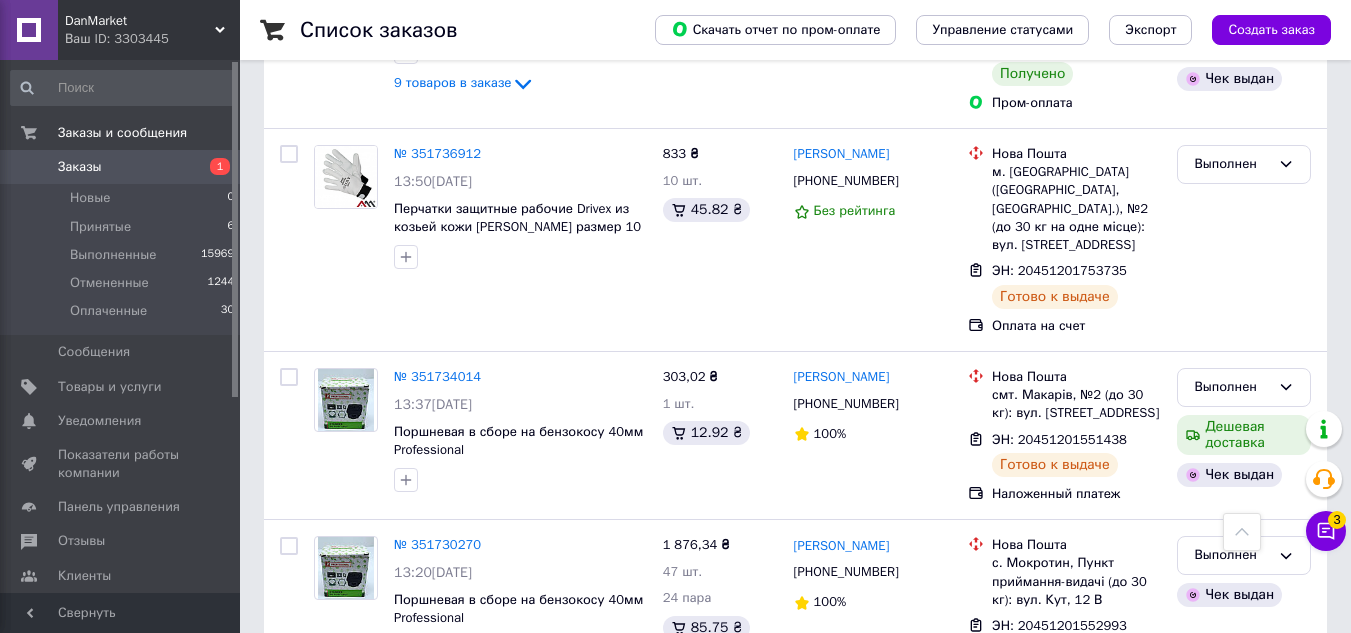 scroll, scrollTop: 9100, scrollLeft: 0, axis: vertical 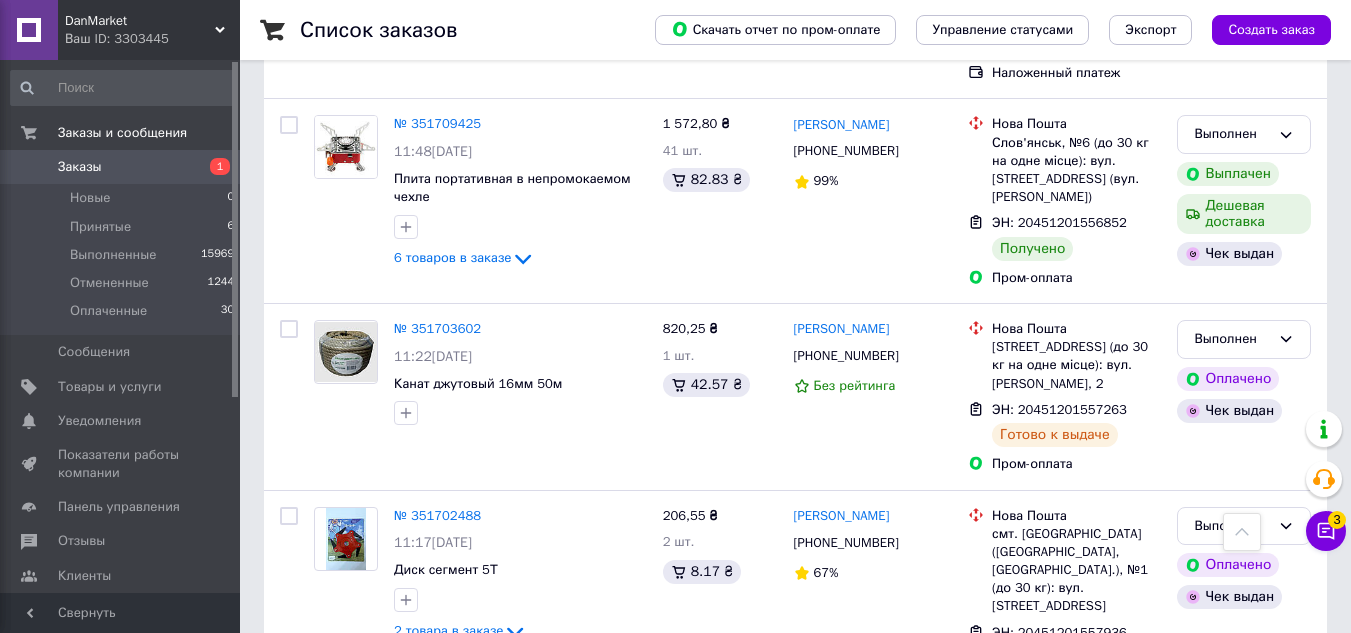 click on "3" at bounding box center (505, 946) 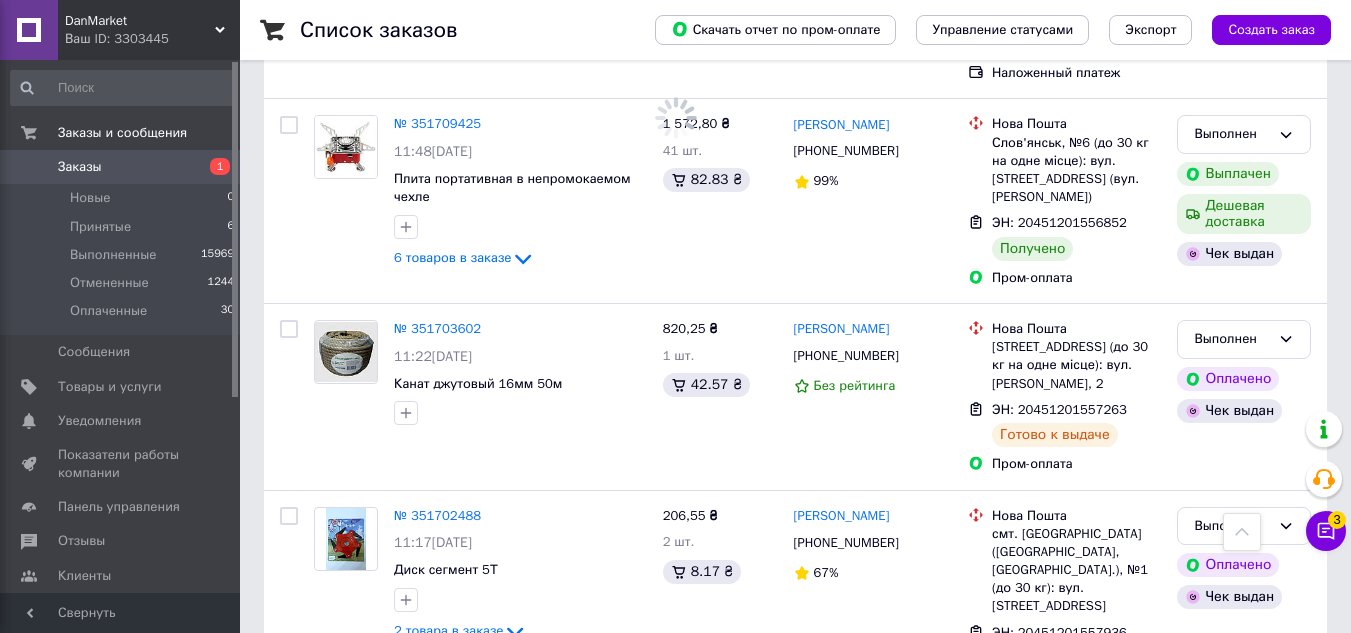 click on "Список заказов   Скачать отчет по пром-оплате Управление статусами Экспорт Создать заказ Фильтры Сохраненные фильтры: Все (17249) Заказ Сумма Покупатель Доставка и оплата Статус № 351856588 10:01[DATE] Замок навесной пешка компьютерной ключ 4шт молотковая покраска 70мм 6 товаров в заказе 579,76 ₴ 7 шт. 26.97 ₴ [PERSON_NAME] [PHONE_NUMBER] 100% Нова Пошта с. Будилка, Пункт приймання-видачі (до 30 кг): вул. [STREET_ADDRESS] ЭН: 20451202506994 На пути к получателю Пром-оплата Выполнен Оплачено Дешевая доставка № 351842955 08:25[DATE] [GEOGRAPHIC_DATA] рабочие на пенке #300 1 020 ₴ 60 шт. 56.10 ₴ [PERSON_NAME] 100% 2 шт." at bounding box center (795, -4057) 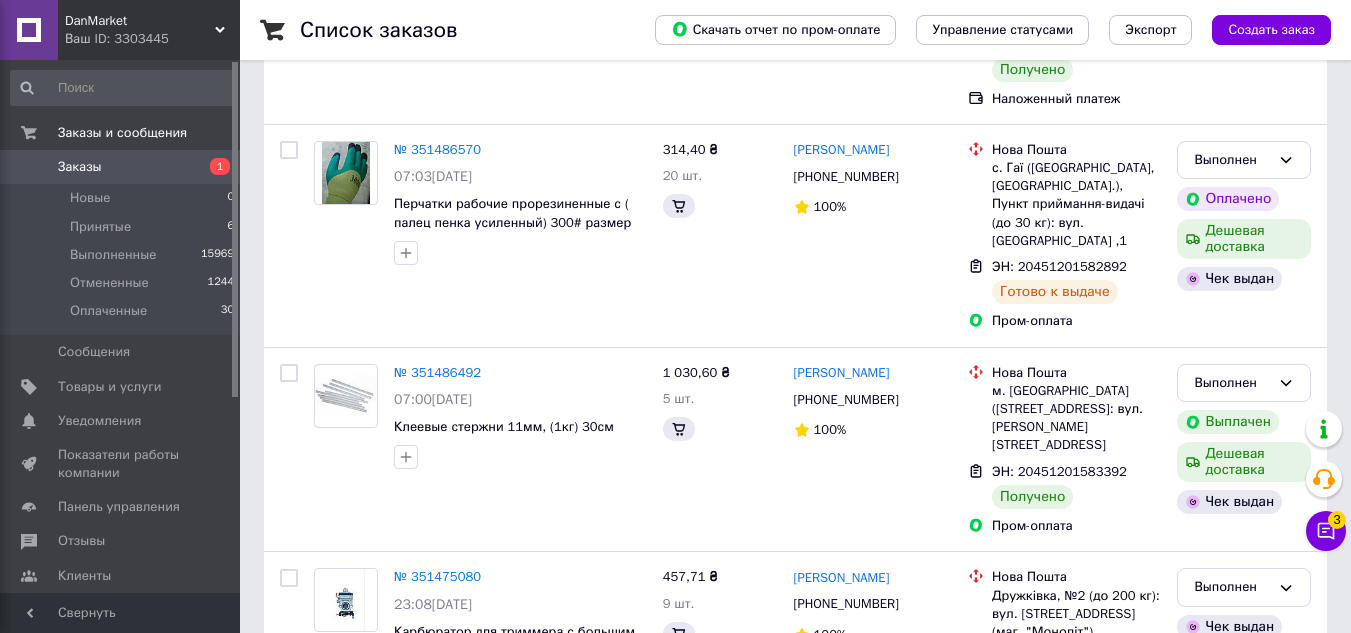 scroll, scrollTop: 0, scrollLeft: 0, axis: both 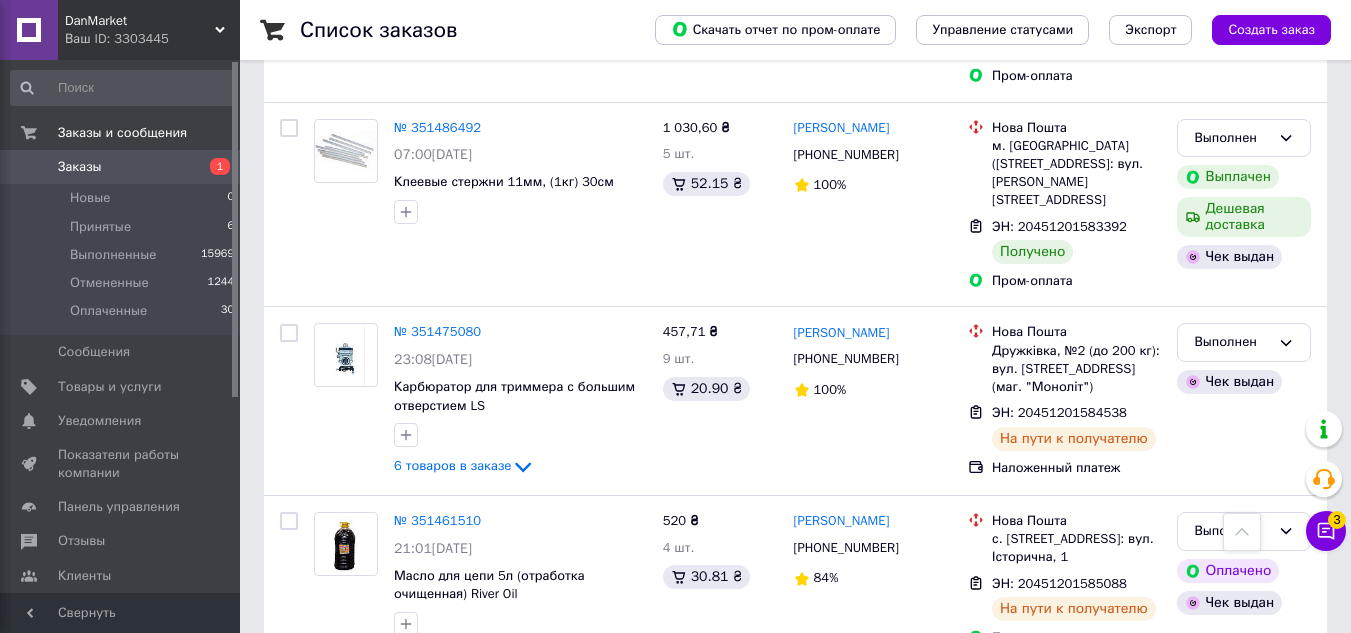 click on "Заказы 1" at bounding box center (123, 167) 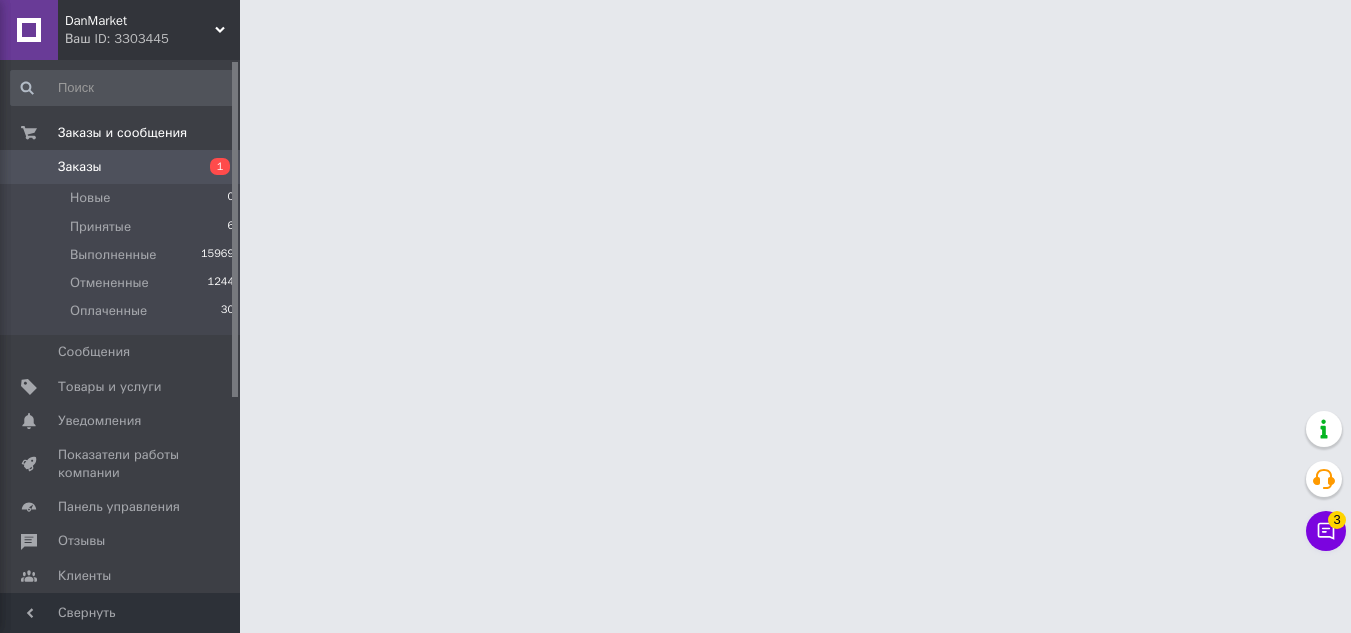 scroll, scrollTop: 0, scrollLeft: 0, axis: both 